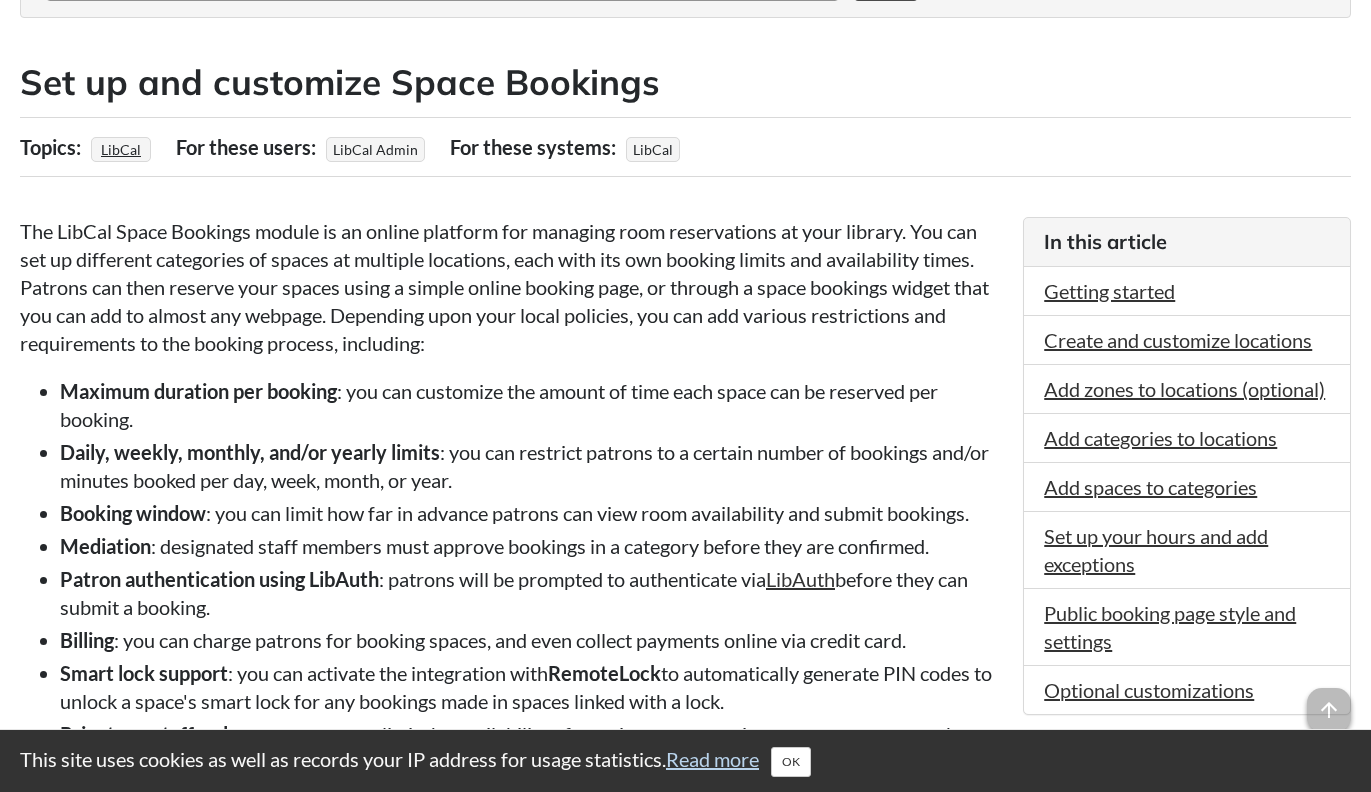 scroll, scrollTop: 0, scrollLeft: 0, axis: both 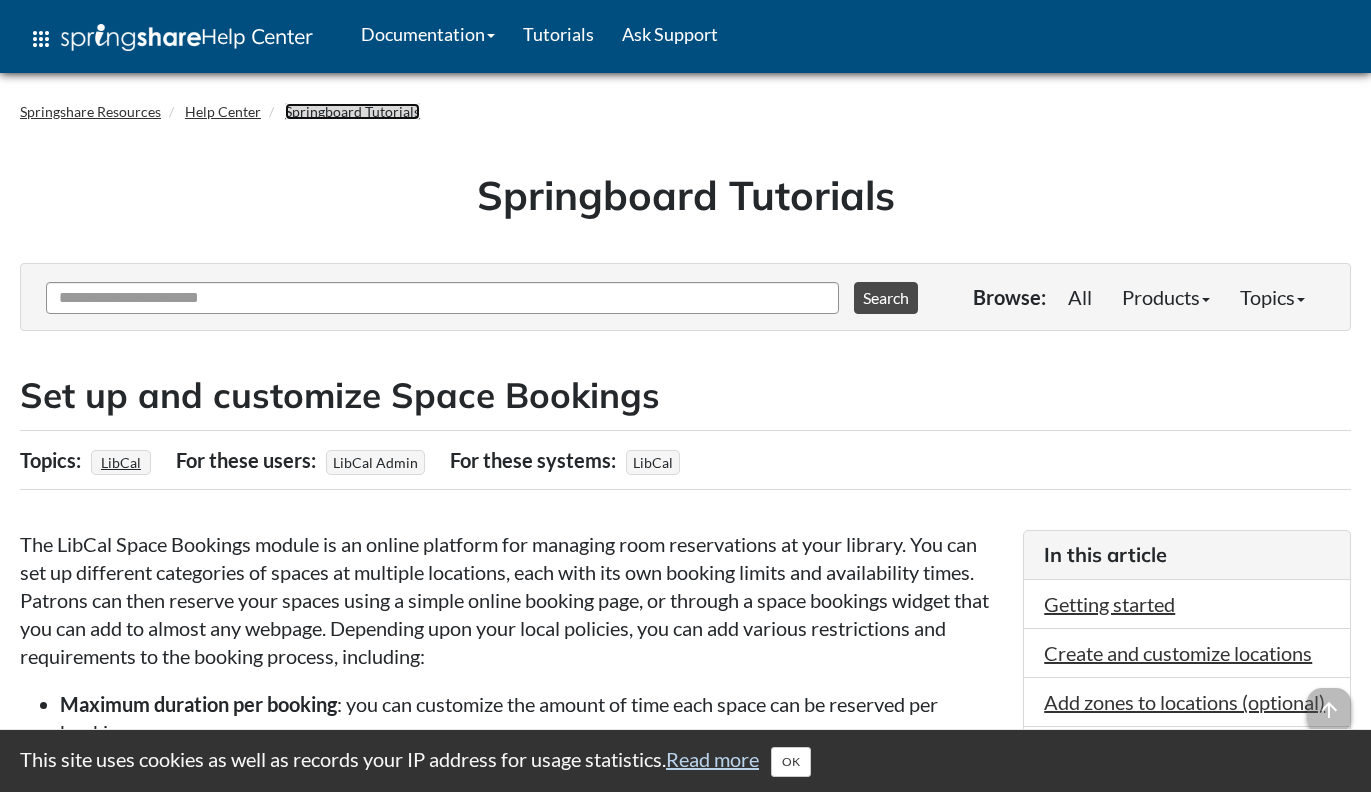 click on "Springboard Tutorials" at bounding box center (352, 111) 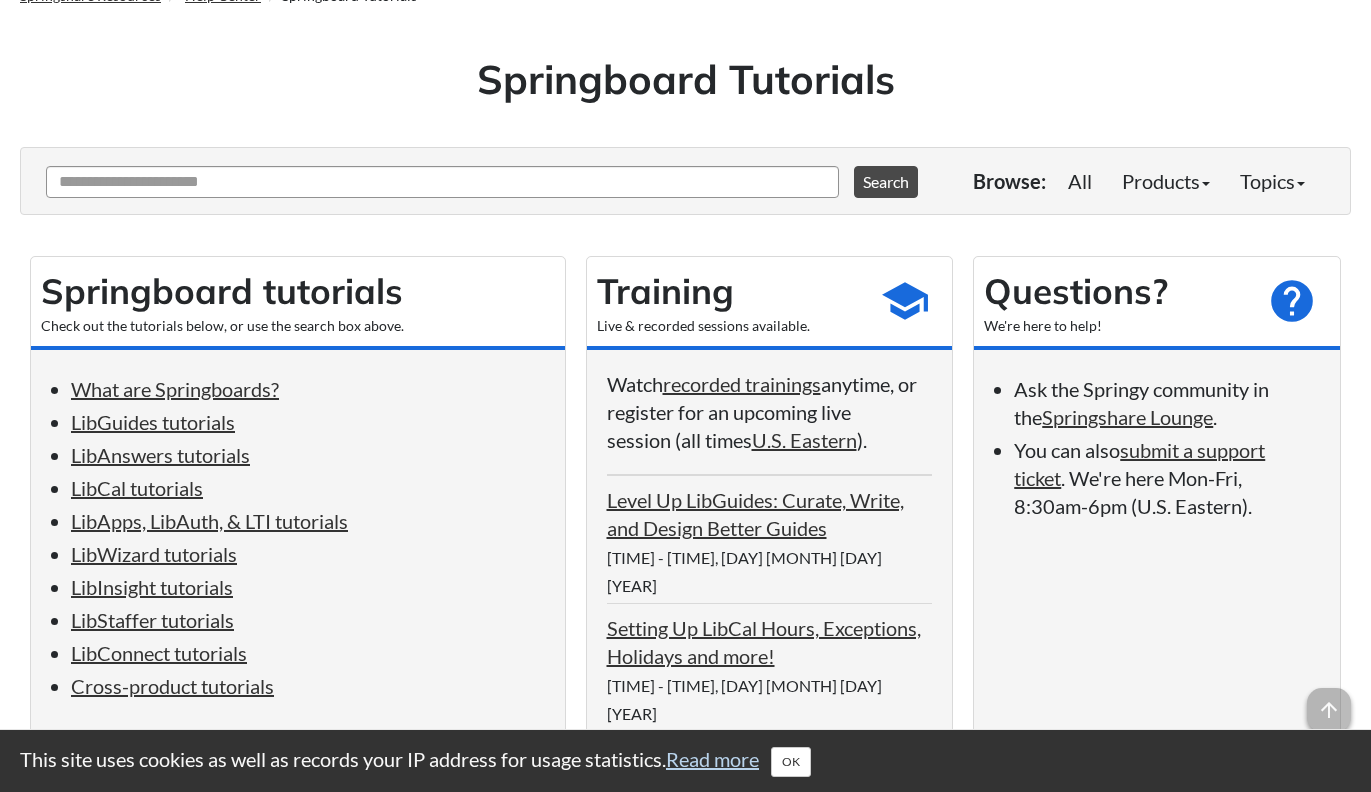 scroll, scrollTop: 464, scrollLeft: 0, axis: vertical 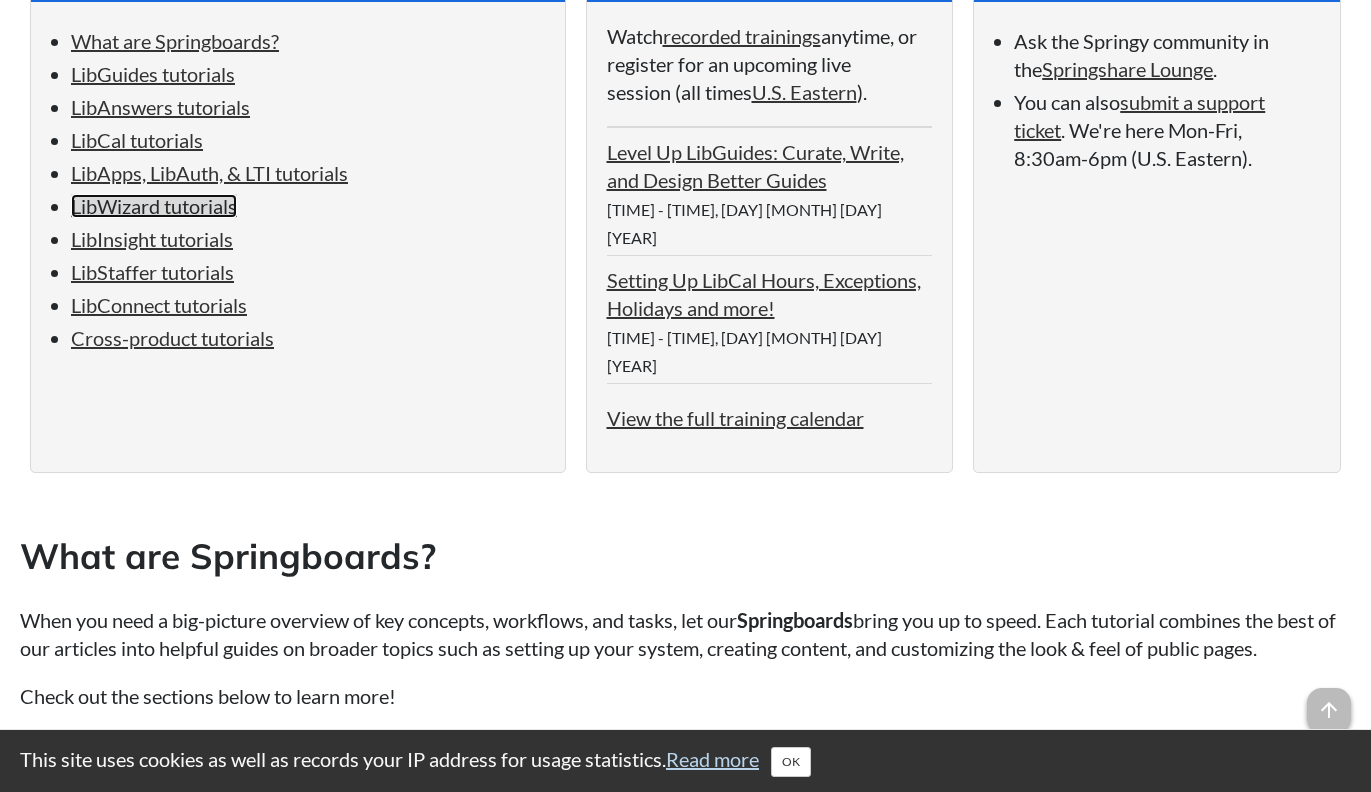 click on "LibWizard tutorials" at bounding box center [154, 206] 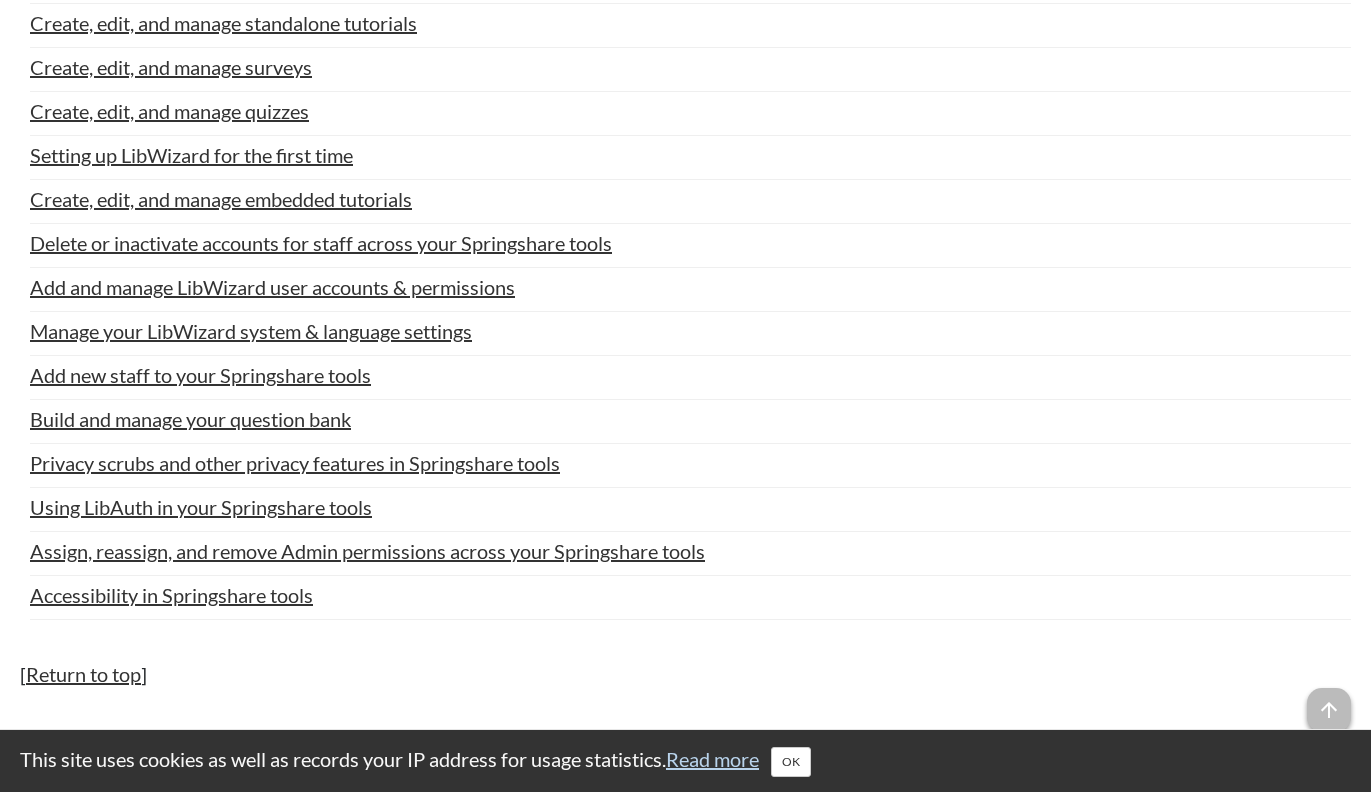 scroll, scrollTop: 6487, scrollLeft: 0, axis: vertical 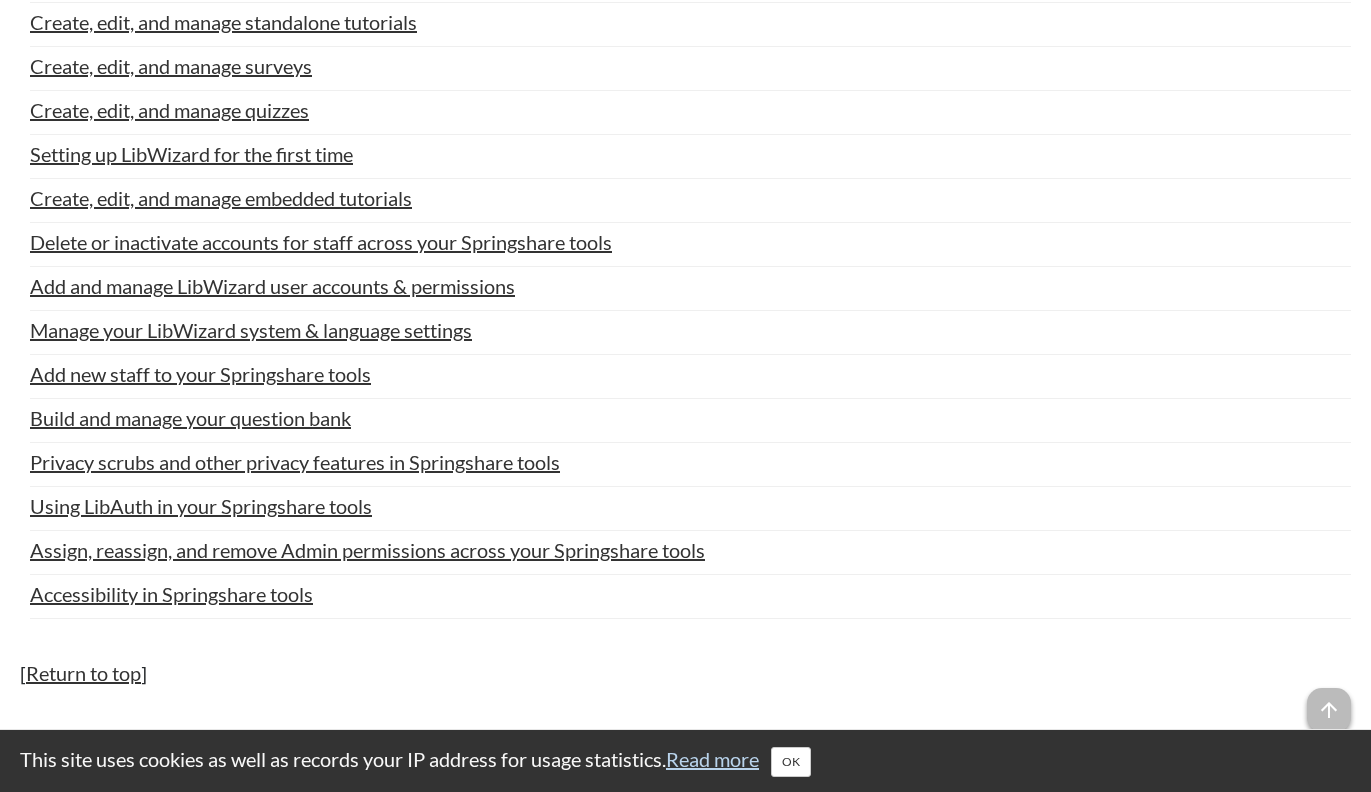 click on "Springboard resources
Springboard tutorials
Check out the tutorials below, or use the search box above.
What are Springboards?
LibGuides tutorials
LibAnswers tutorials
LibCal tutorials
LibApps, LibAuth, & LTI tutorials
LibWizard tutorials
LibInsight tutorials
LibStaffer tutorials
LibConnect tutorials
Cross-product tutorials
Training
Live & recorded sessions available.
school
Watch  recorded trainings  anytime, or register for an upcoming live session (all times  U.S. Eastern ).
Upcoming Events Level Up LibGuides: Curate, Write, and Design Better Guides 12:00pm - 1:00pm, Thu Jul 17th 2025 Setting Up LibCal Hours, Exceptions, Holidays and more! 1:00pm - 1:40pm, Tue Jul 22nd 2025
View the full training calendar
Questions?
We're here to help!
help
." at bounding box center (685, -1007) 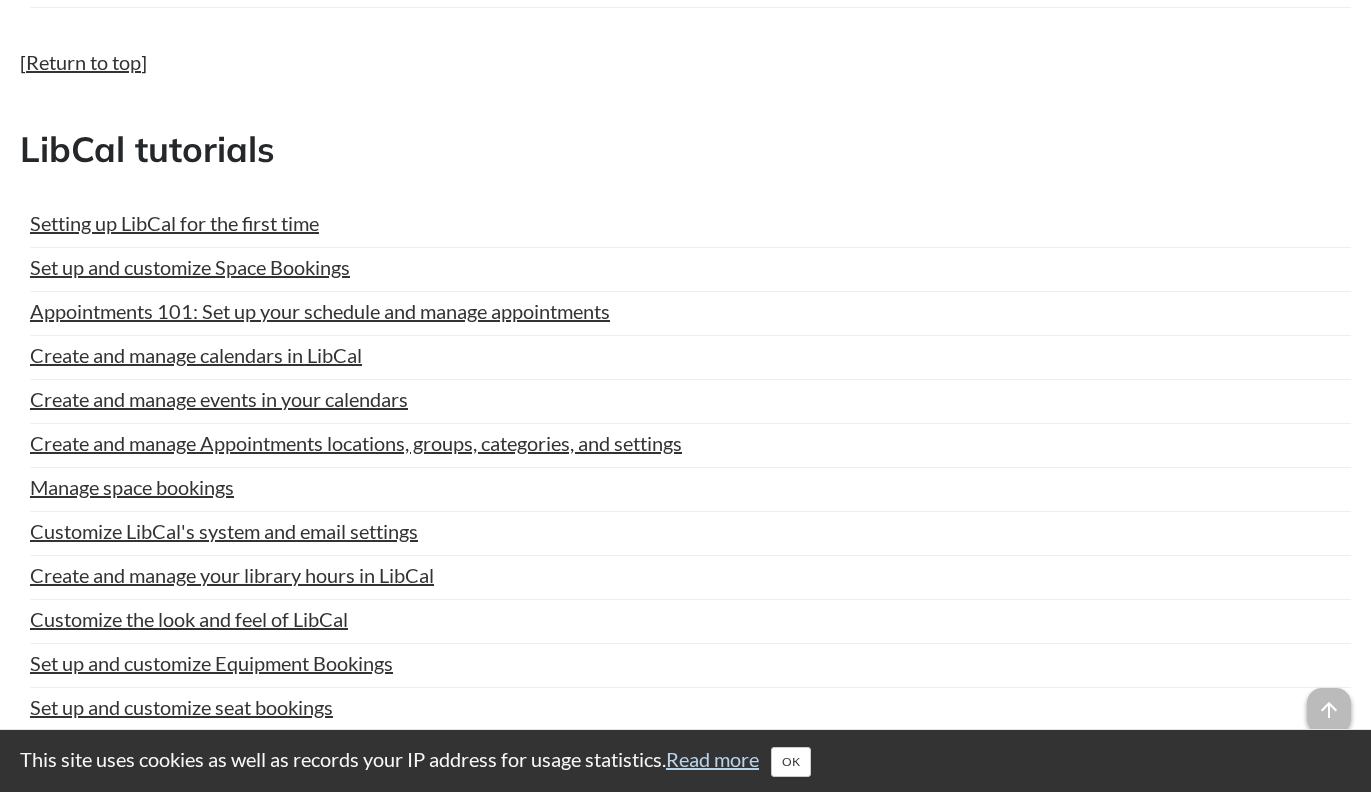 scroll, scrollTop: 4084, scrollLeft: 0, axis: vertical 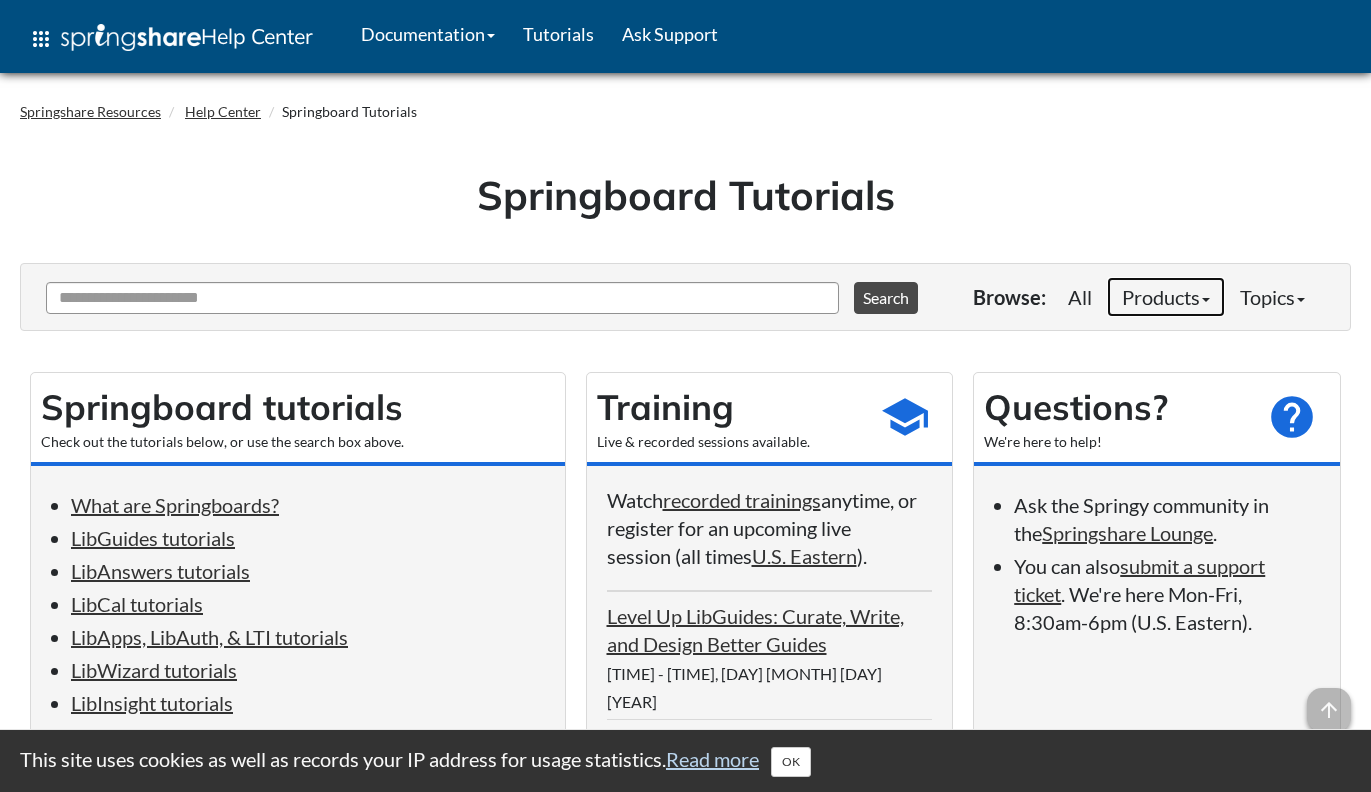 click on "Products" at bounding box center [1166, 297] 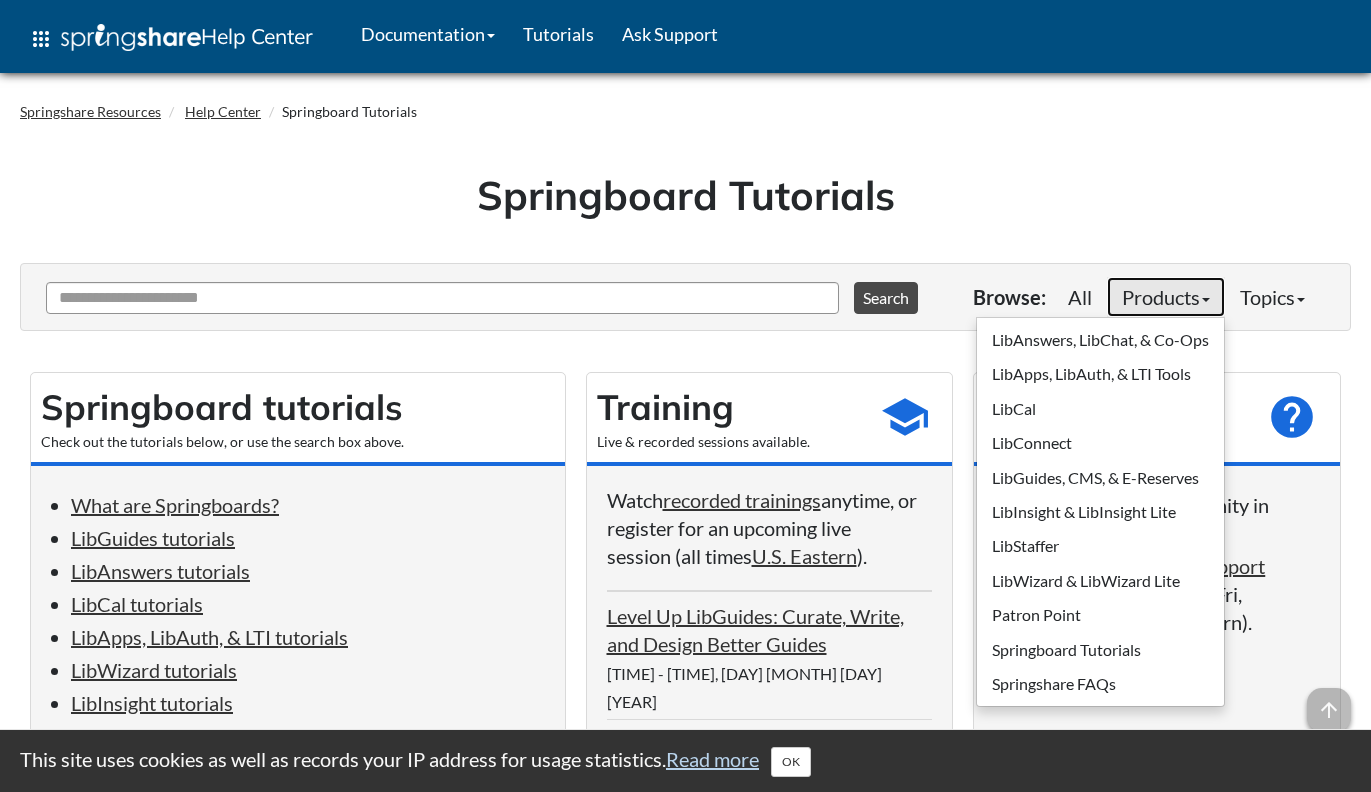 click on "Products" at bounding box center (1166, 297) 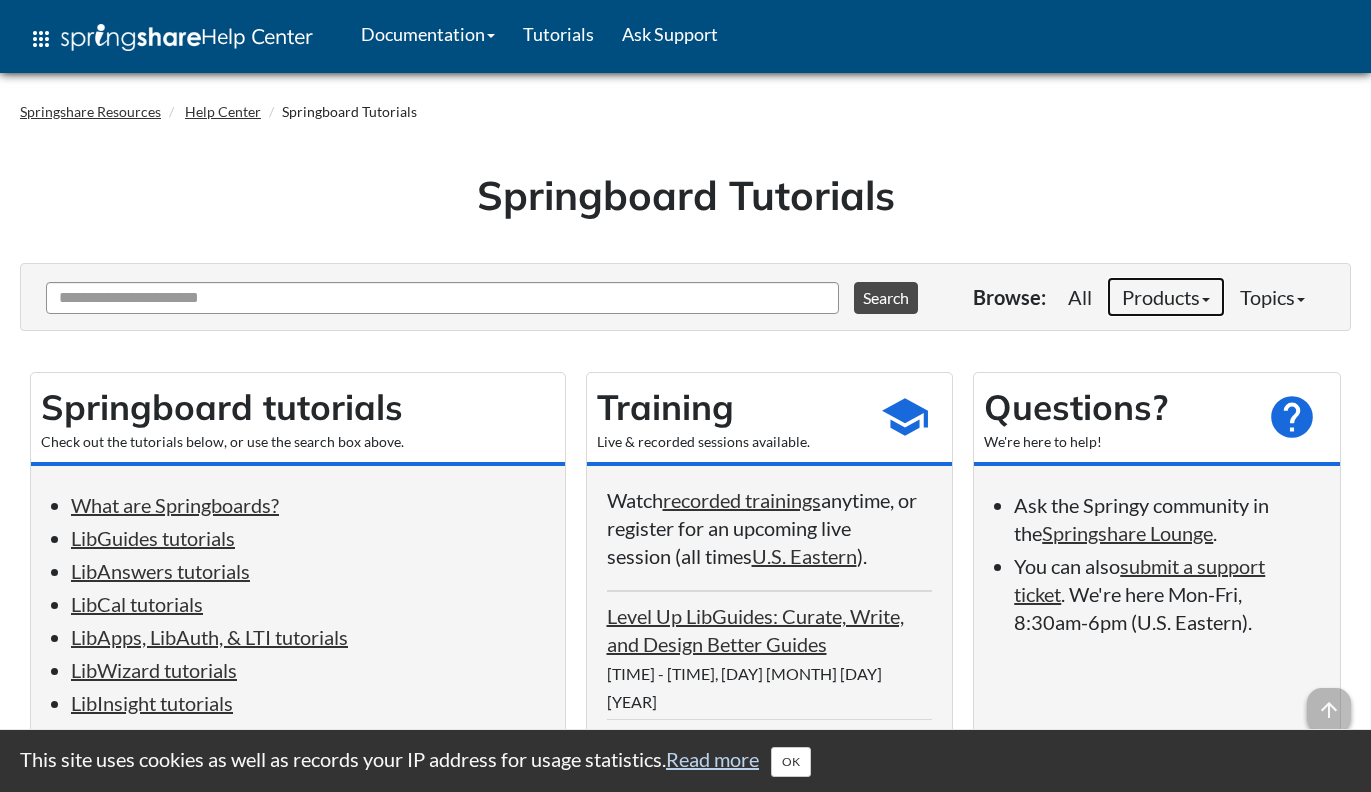click on "Products" at bounding box center [1166, 297] 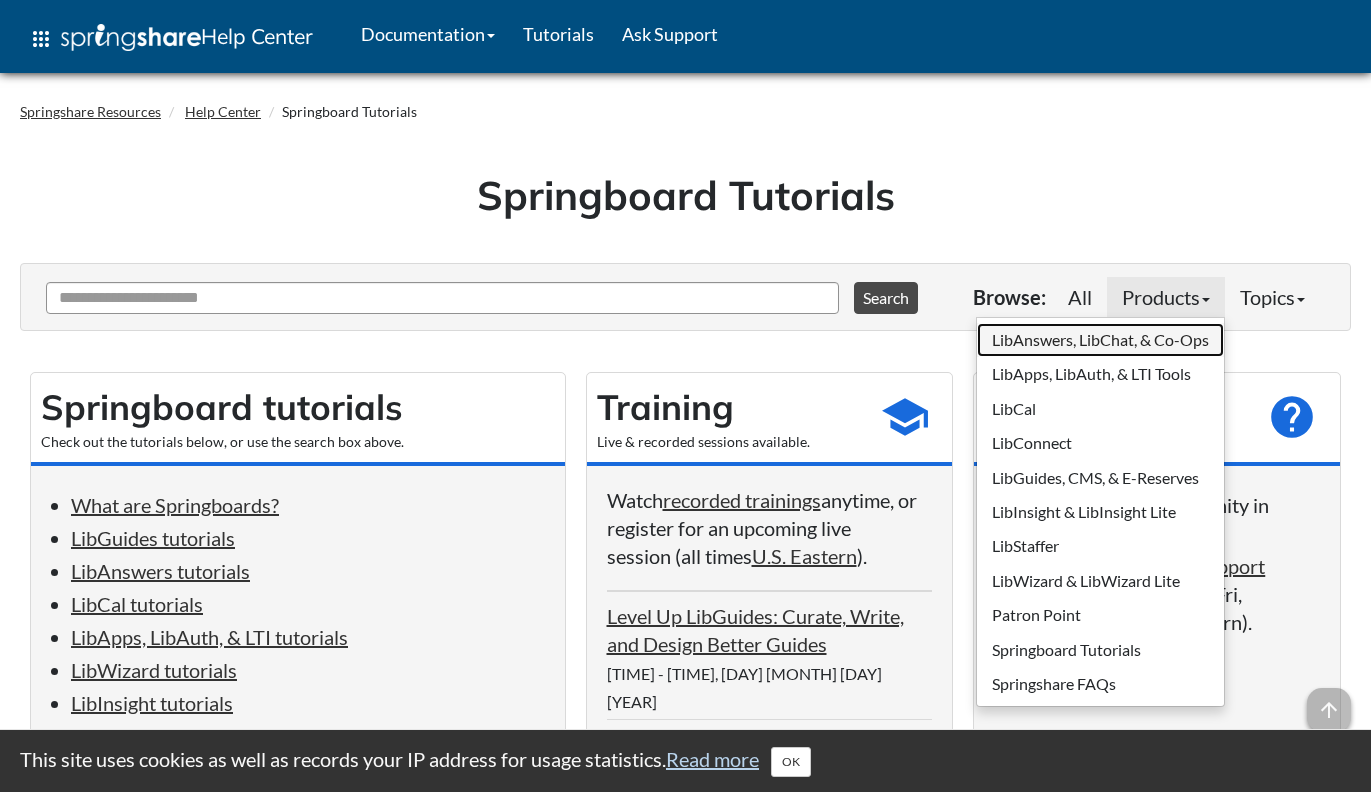 click on "LibAnswers, LibChat, & Co-Ops" at bounding box center [1100, 340] 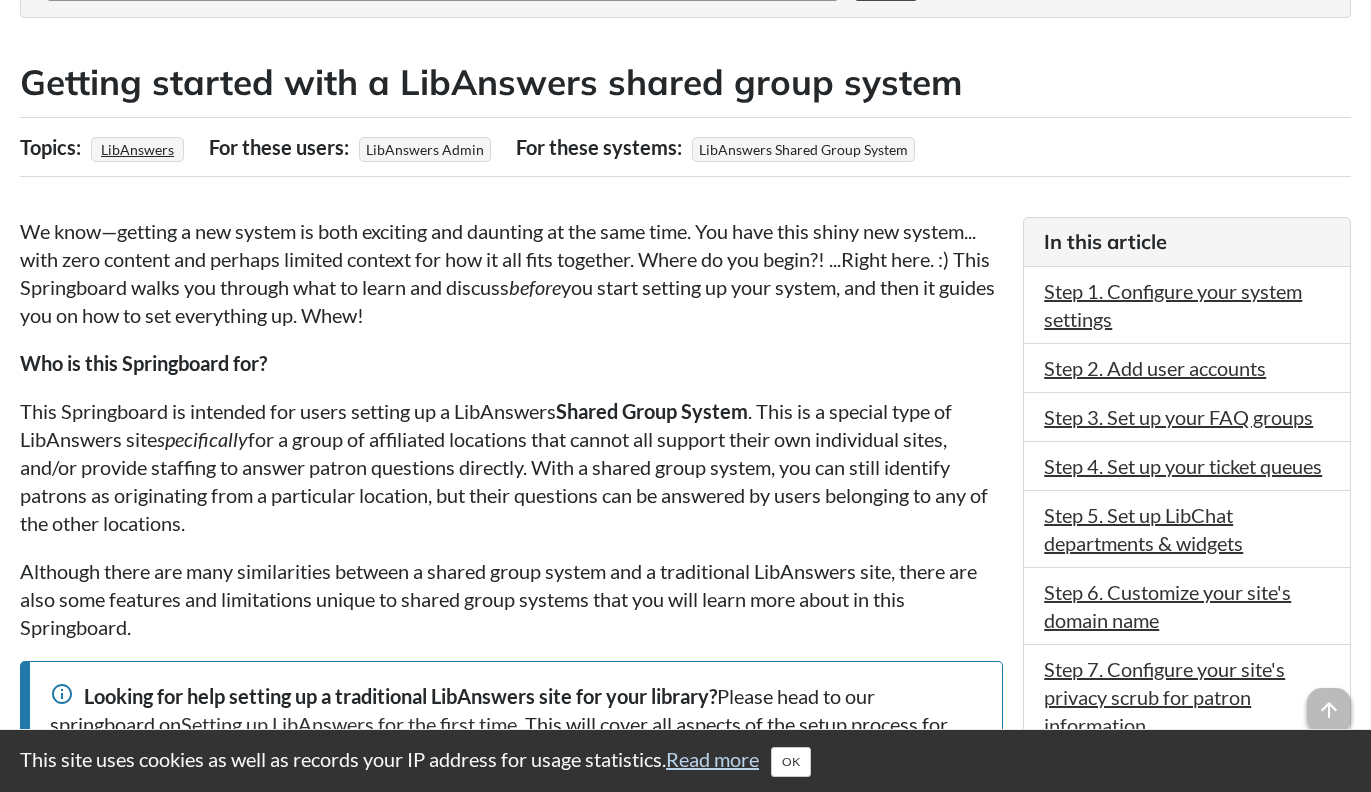 scroll, scrollTop: 319, scrollLeft: 0, axis: vertical 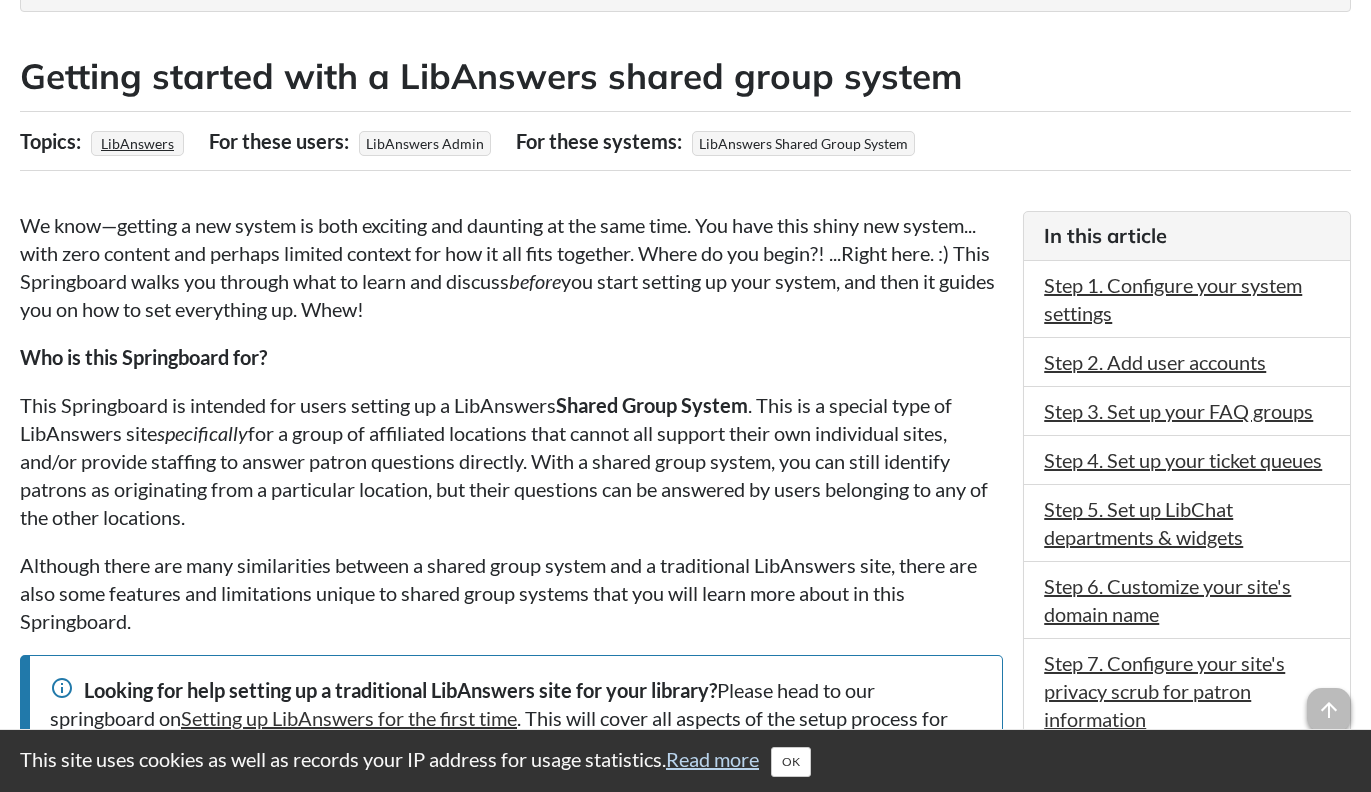 click on "We know—getting a new system is both exciting and daunting at the same time. You have this shiny new system... with zero content and perhaps limited context for how it all fits together. Where do you begin?! ...Right here. :) This Springboard walks you through what to learn and discuss  before  you start setting up your system, and then it guides you on how to set everything up. Whew!" at bounding box center (511, 267) 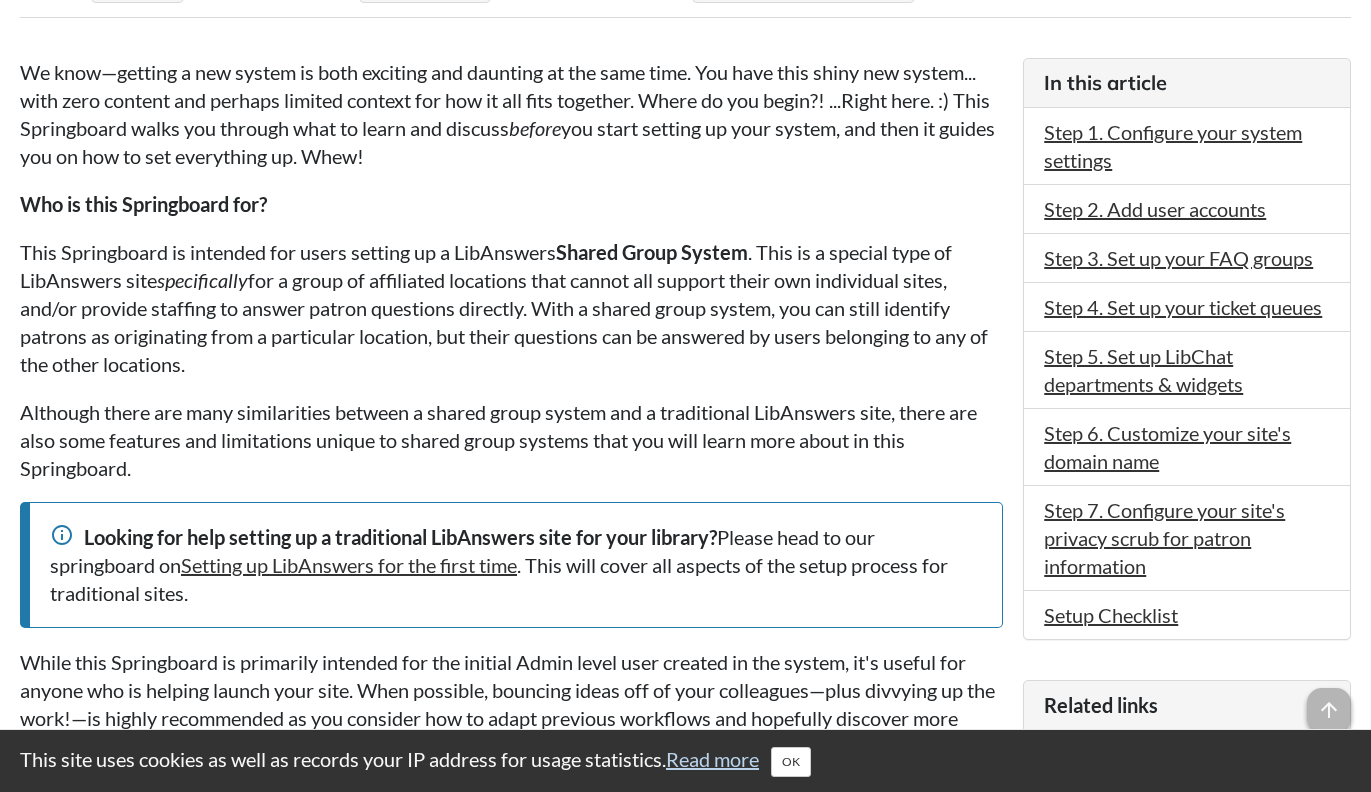 scroll, scrollTop: 473, scrollLeft: 0, axis: vertical 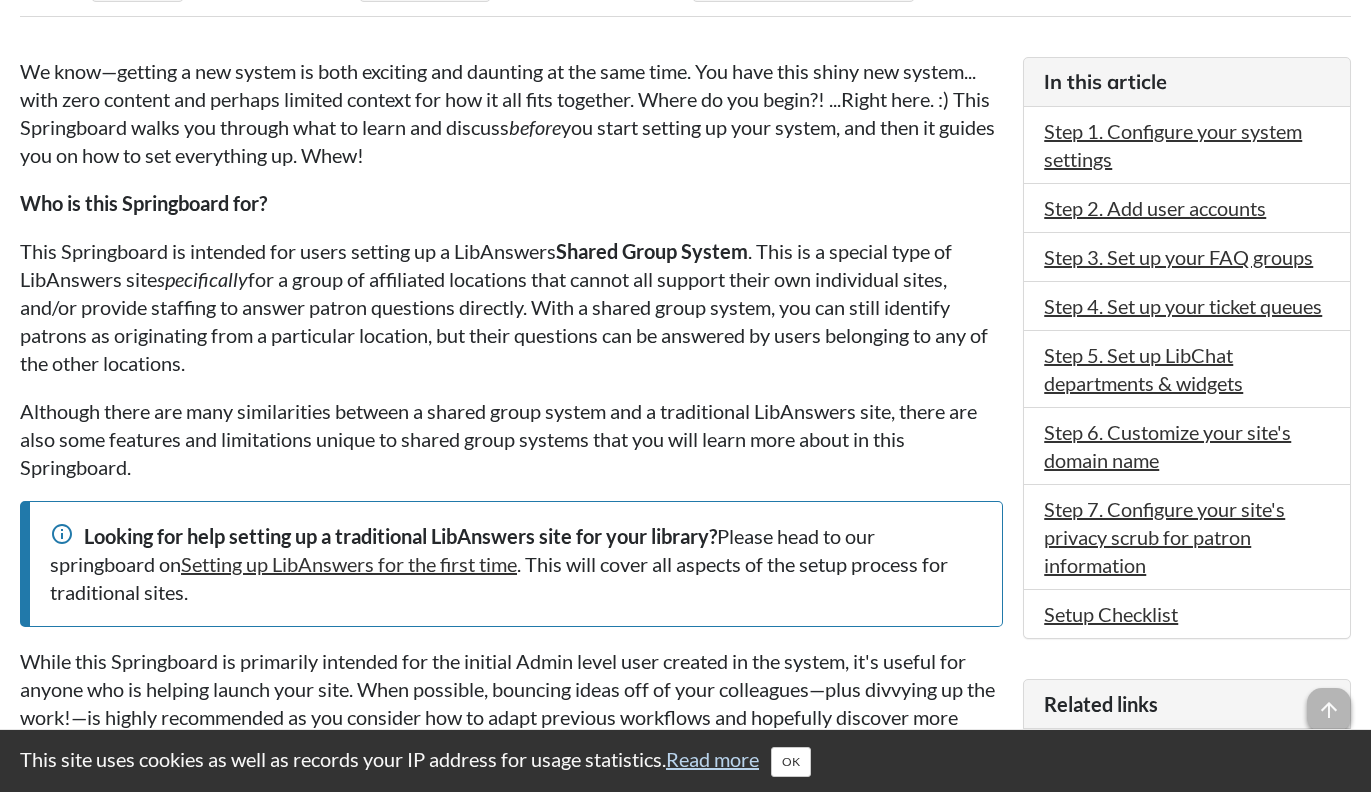 click on "This Springboard is intended for users setting up a LibAnswers  Shared Group System . This is a special type of LibAnswers site  specifically  for a group of affiliated locations that cannot all support their own individual sites, and/or provide staffing to answer patron questions directly. With a shared group system, you can still identify patrons as originating from a particular location, but their questions can be answered by users belonging to any of the other locations." at bounding box center [511, 307] 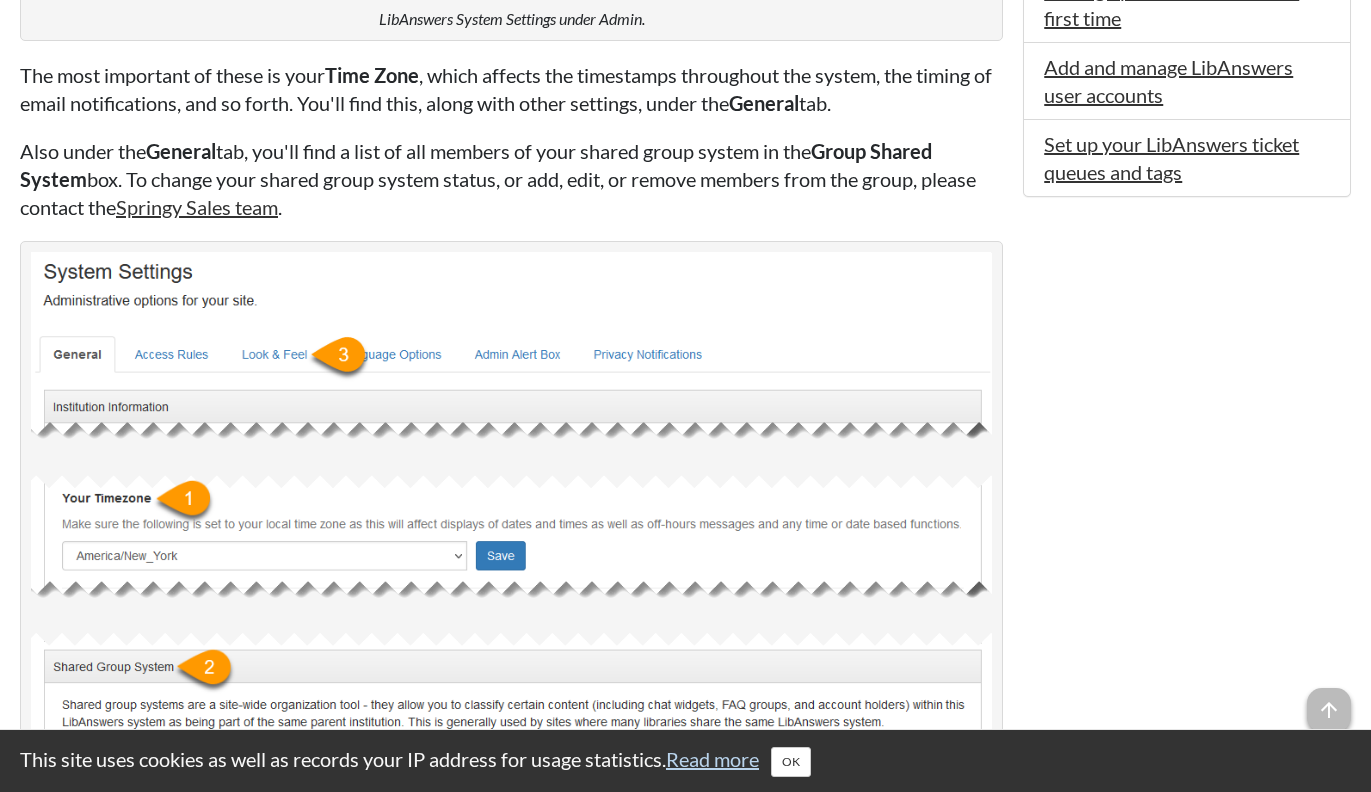 scroll, scrollTop: 1997, scrollLeft: 0, axis: vertical 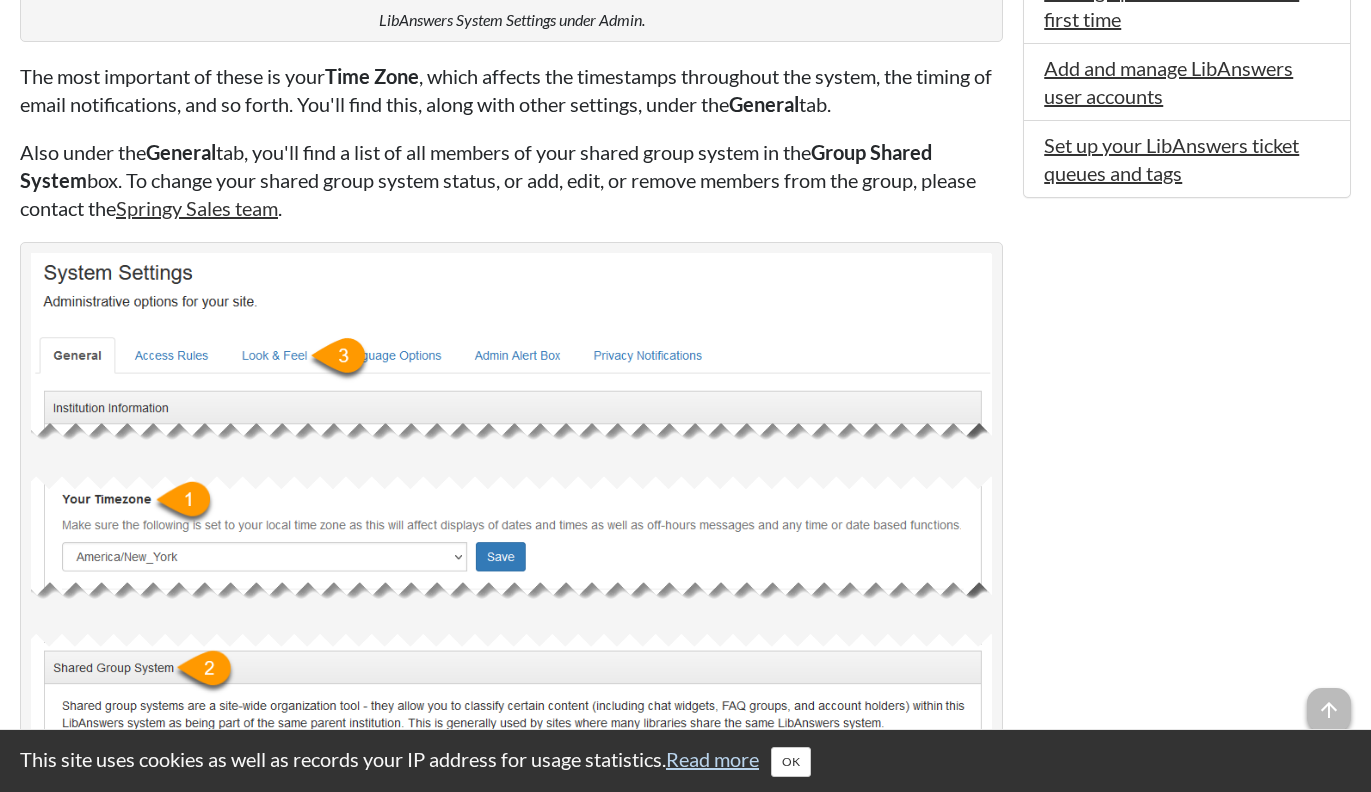 click on "Also under the  General  tab, you'll find a list of all members of your shared group system in the  Group Shared System  box. To change your shared group system status, or add, edit, or remove members from the group, please contact the  Springy Sales team ." at bounding box center [511, 180] 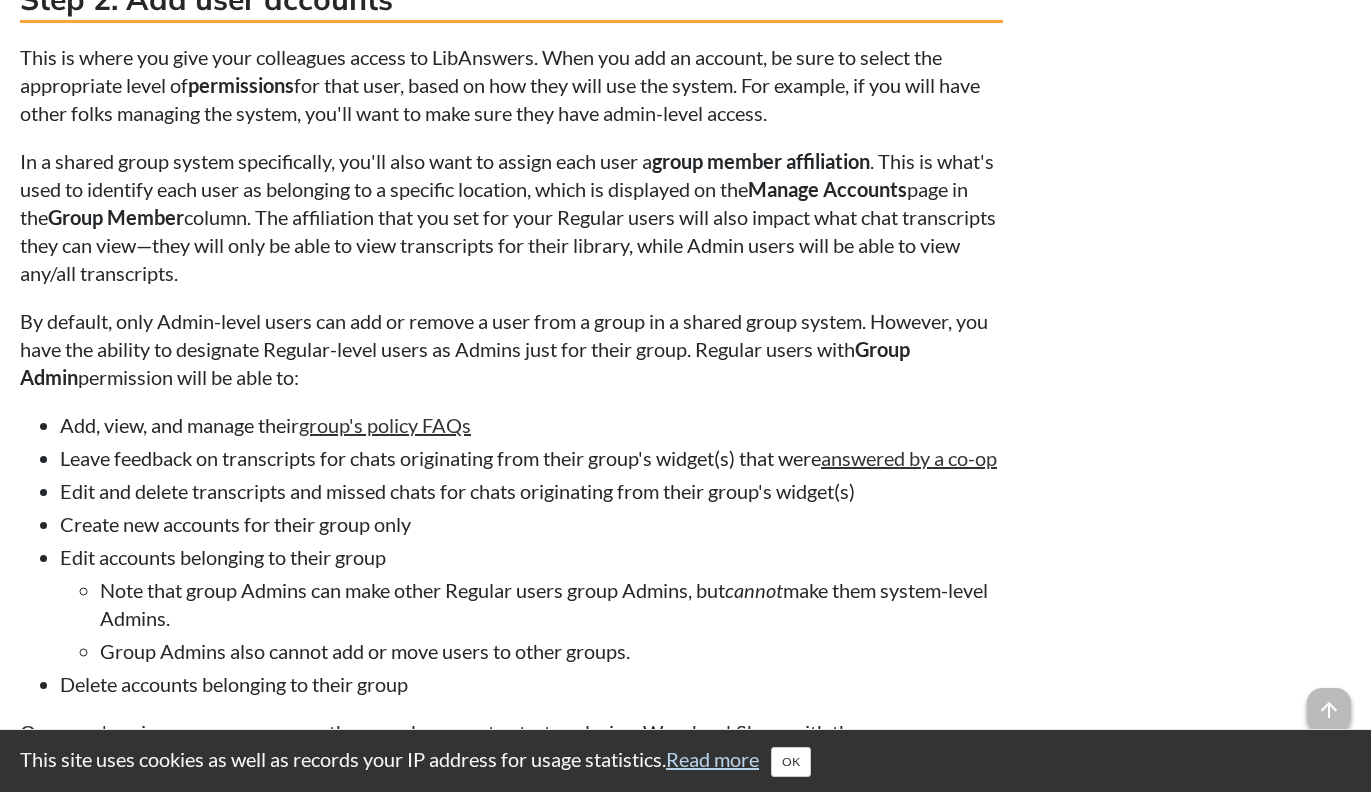 scroll, scrollTop: 3525, scrollLeft: 0, axis: vertical 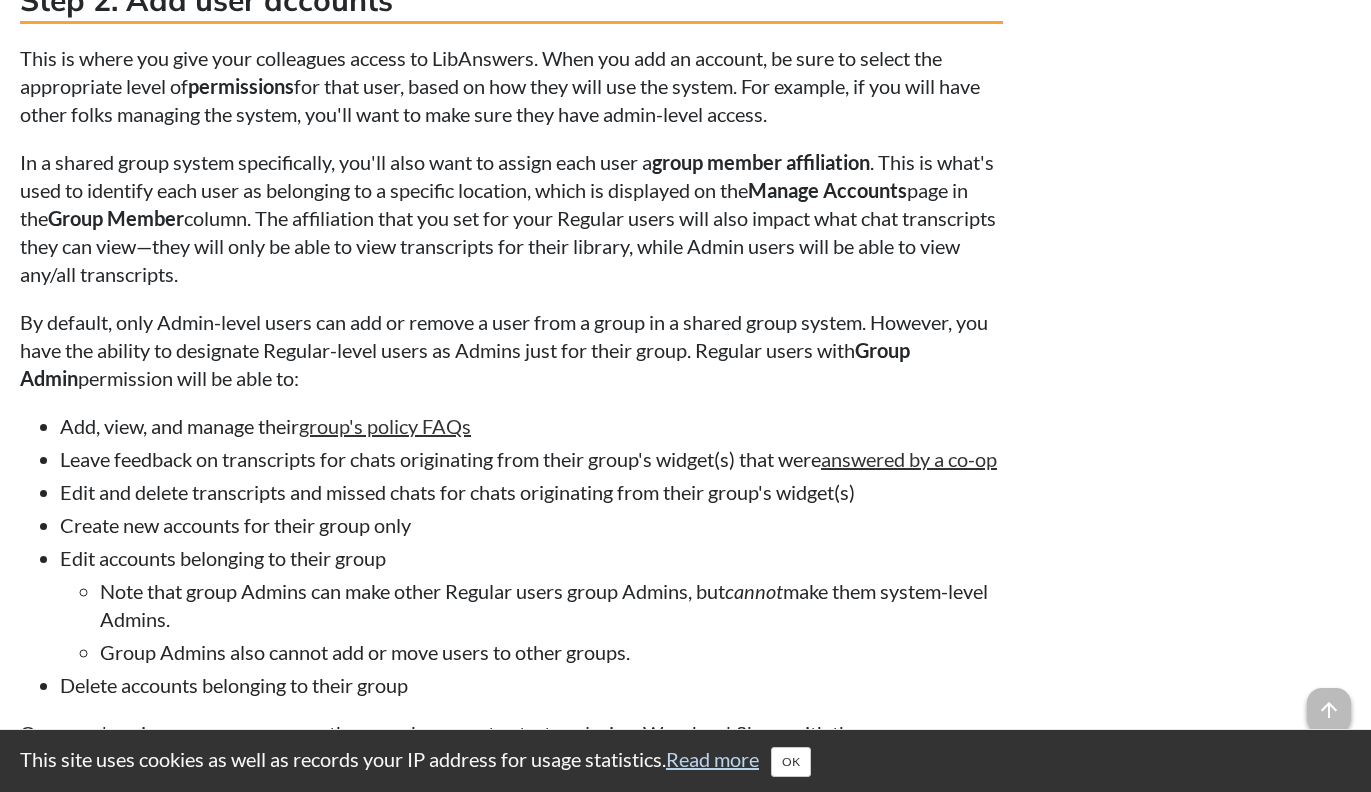 click on "Edit accounts belonging to their group
Note that group Admins can make other Regular users group Admins, but  cannot  make them system-level Admins.
Group Admins also cannot add or move users to other groups." at bounding box center [531, 605] 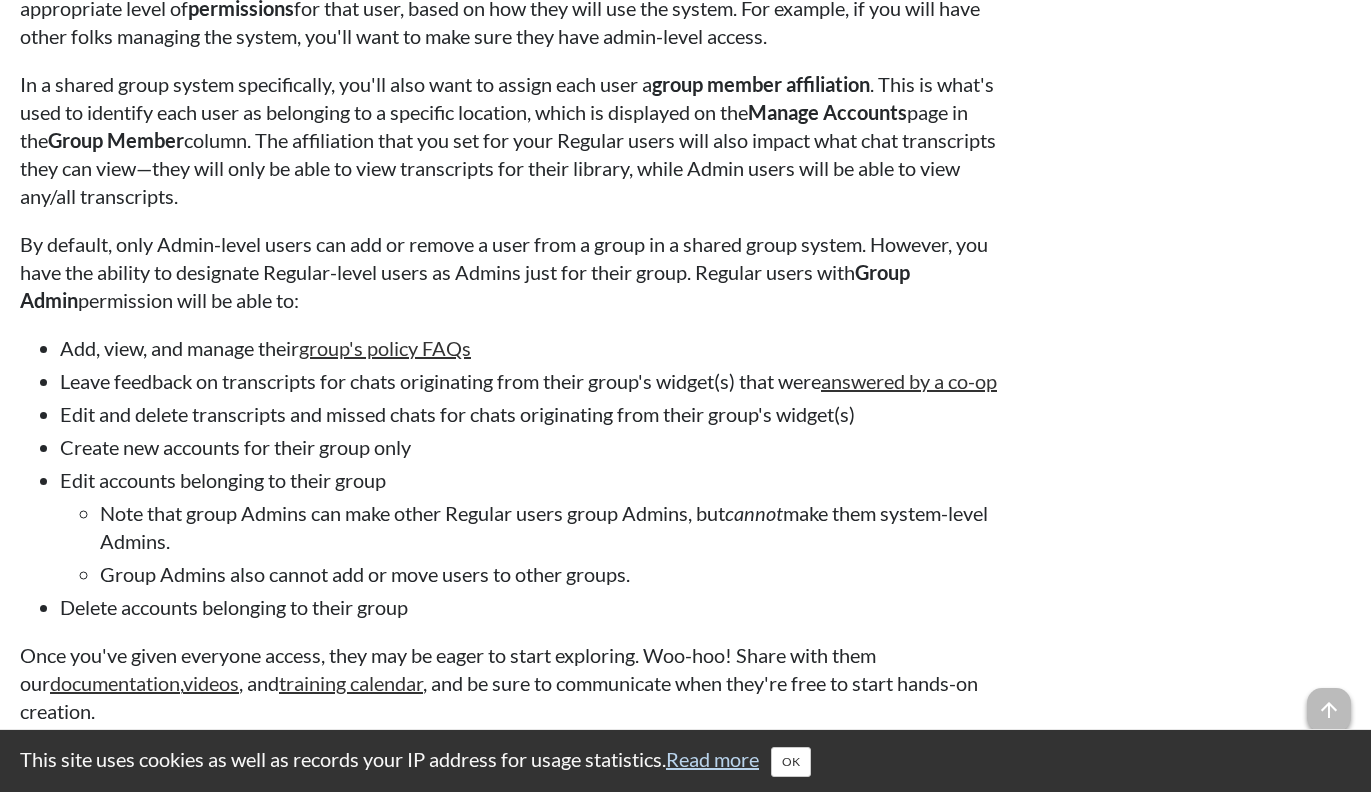 scroll, scrollTop: 3604, scrollLeft: 0, axis: vertical 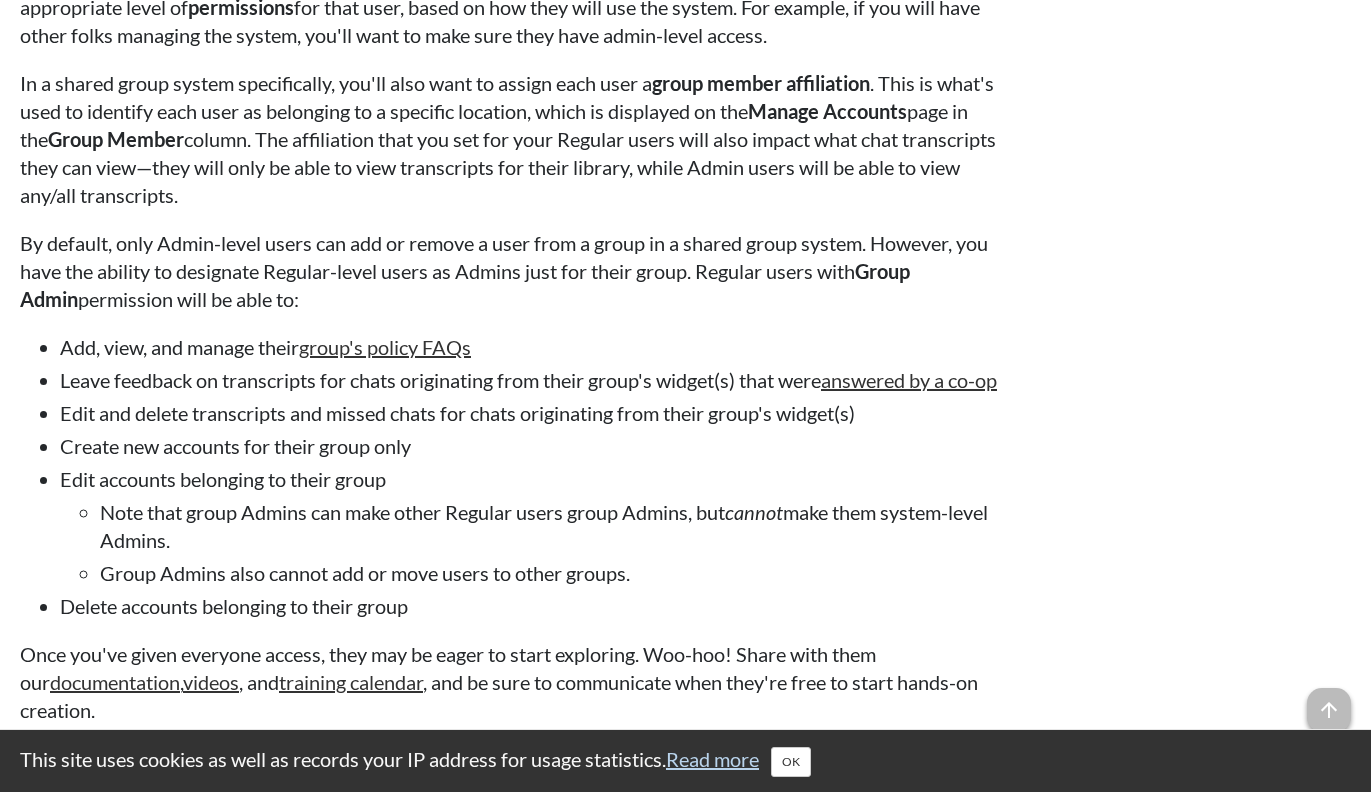 click on "By default, only Admin-level users can add or remove a user from a group in a shared group system. However, you have the ability to designate Regular-level users as Admins just for their group. Regular users with  Group Admin  permission will be able to:" at bounding box center (511, 271) 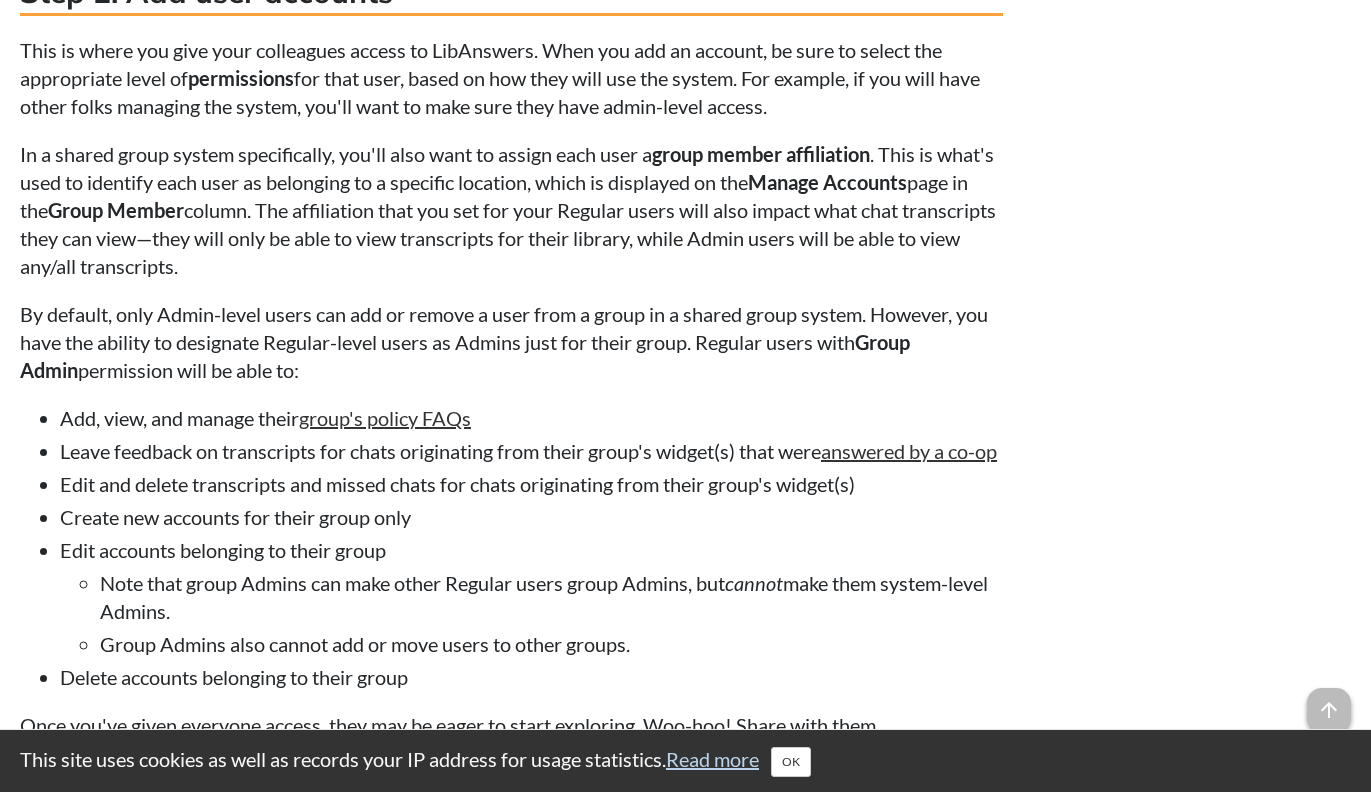 scroll, scrollTop: 3526, scrollLeft: 0, axis: vertical 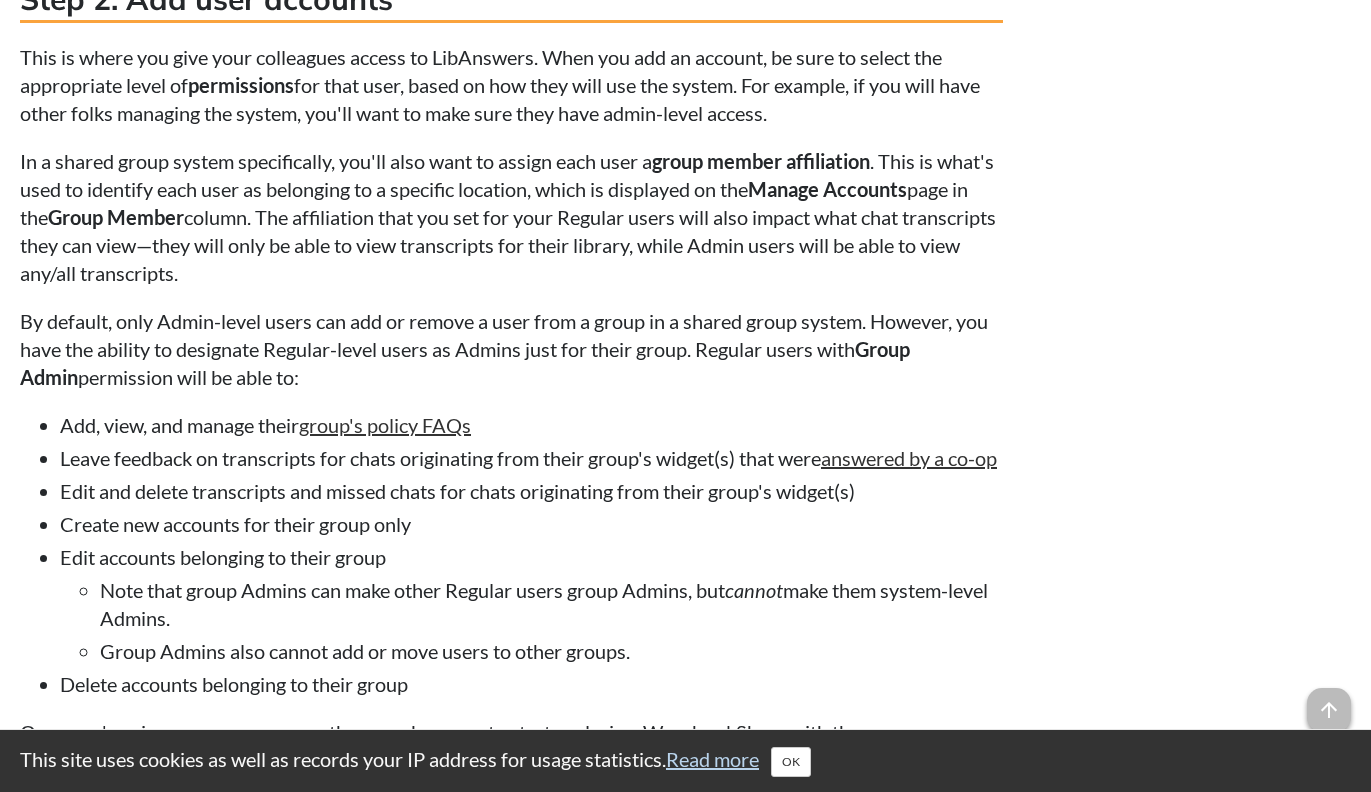 click on "By default, only Admin-level users can add or remove a user from a group in a shared group system. However, you have the ability to designate Regular-level users as Admins just for their group. Regular users with  Group Admin  permission will be able to:" at bounding box center [511, 349] 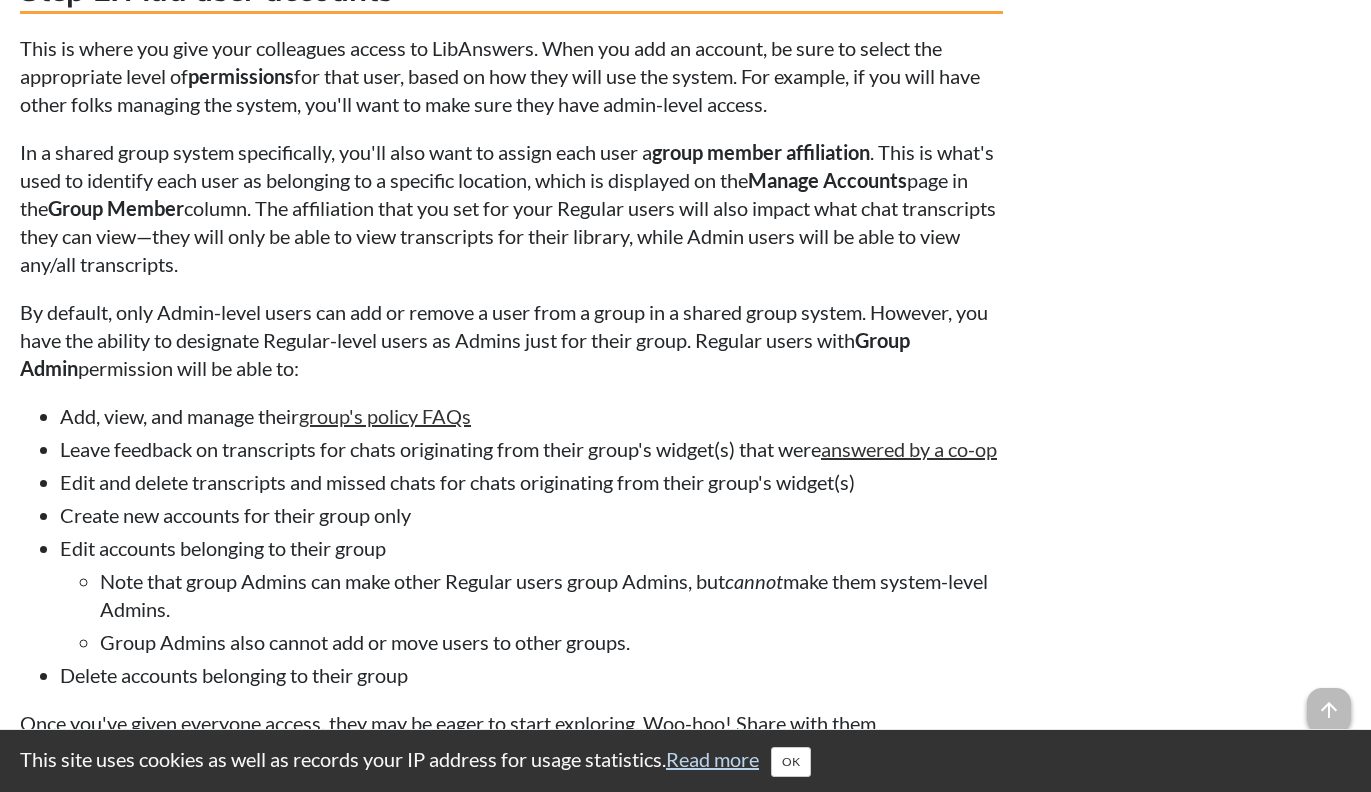 scroll, scrollTop: 3531, scrollLeft: 0, axis: vertical 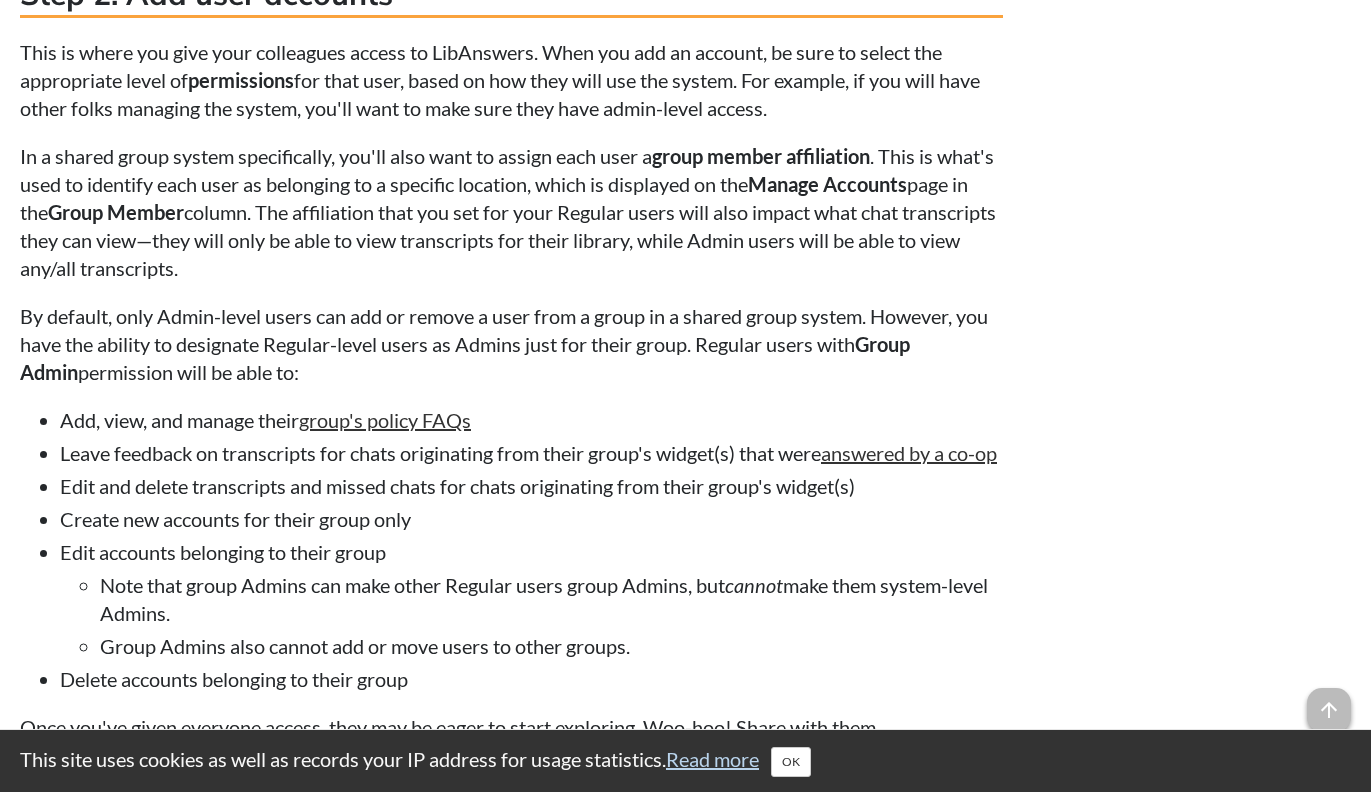 click on "By default, only Admin-level users can add or remove a user from a group in a shared group system. However, you have the ability to designate Regular-level users as Admins just for their group. Regular users with  Group Admin  permission will be able to:" at bounding box center [511, 344] 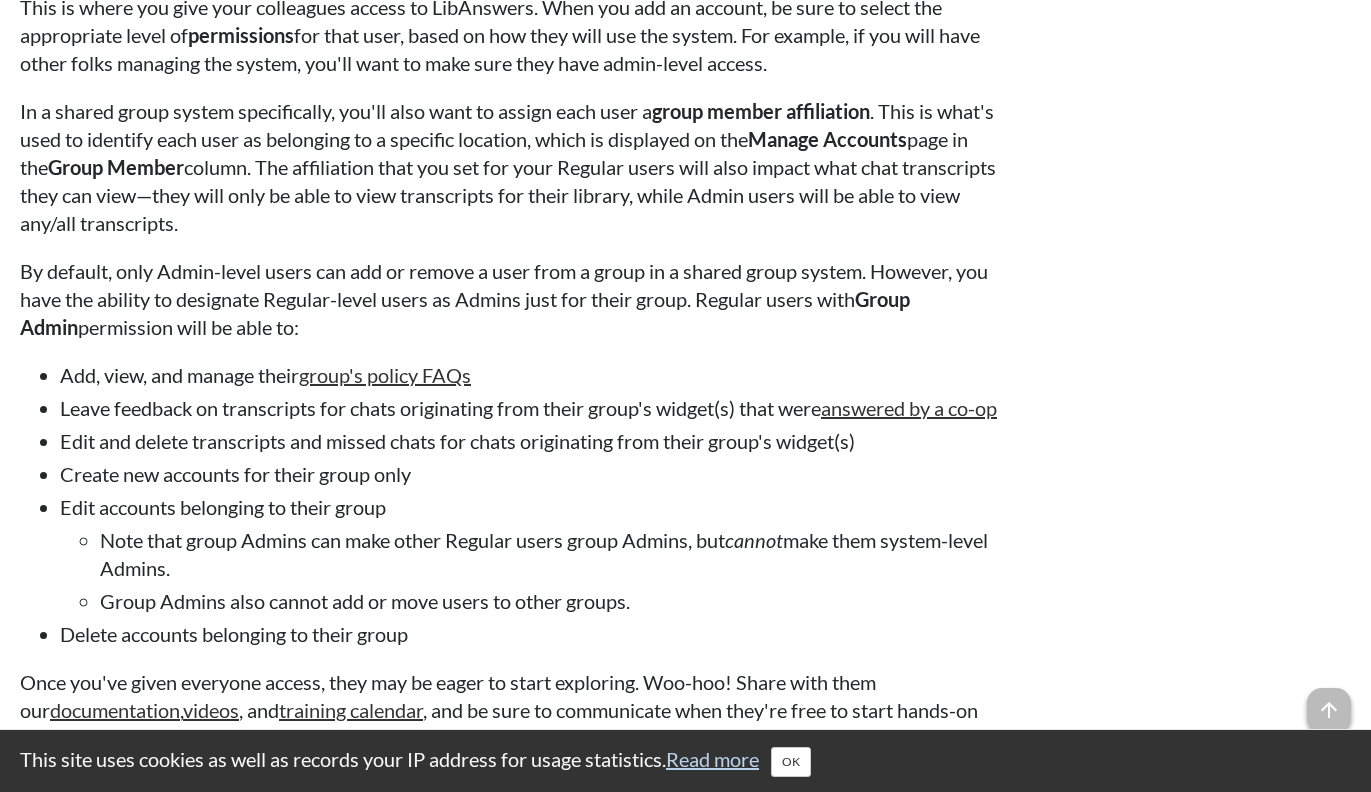 scroll, scrollTop: 3577, scrollLeft: 0, axis: vertical 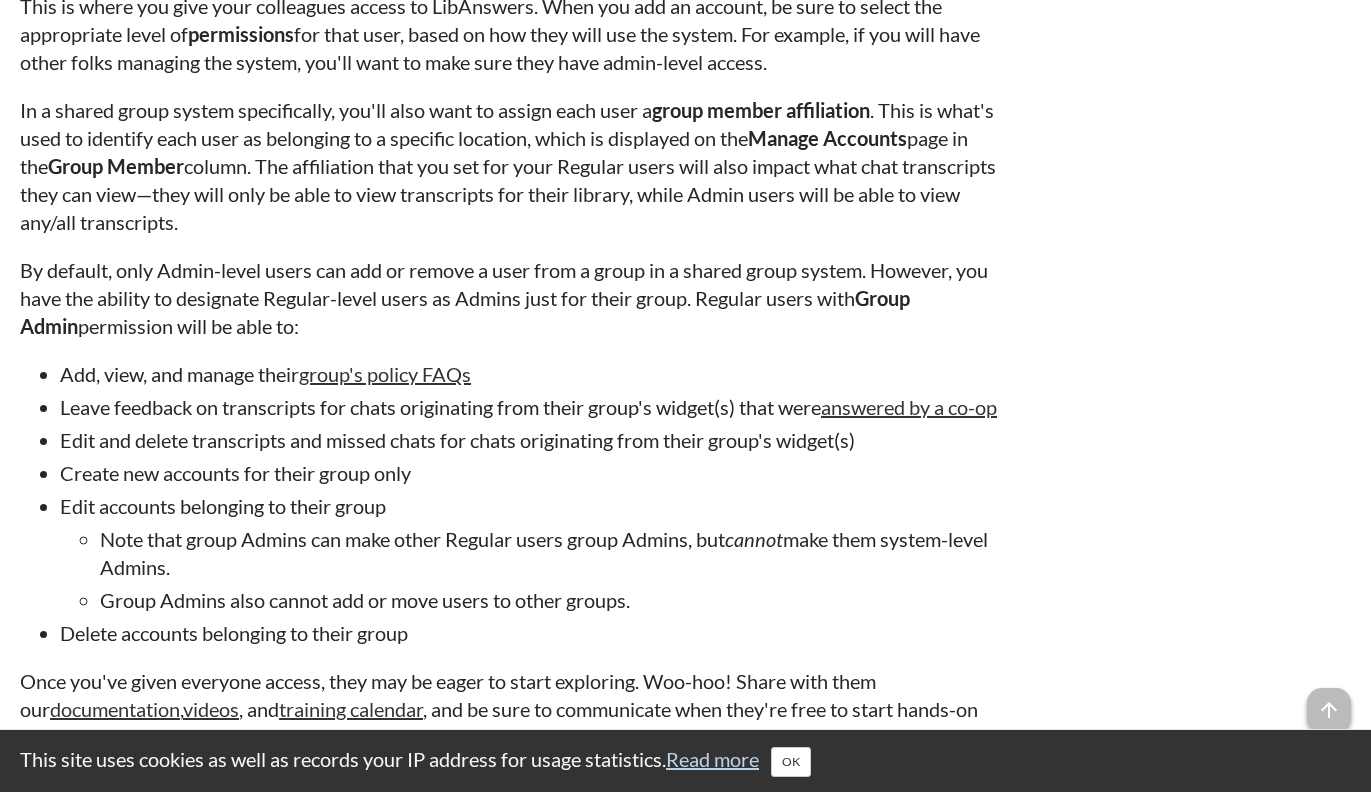 click on "We know—getting a new system is both exciting and daunting at the same time. You have this shiny new system... with zero content and perhaps limited context for how it all fits together. Where do you begin?! ...Right here. :) This Springboard walks you through what to learn and discuss  before  you start setting up your system, and then it guides you on how to set everything up. Whew!
Who is this Springboard for?
This Springboard is intended for users setting up a LibAnswers  Shared Group System . This is a special type of LibAnswers site  specifically  for a group of affiliated locations that cannot all support their own individual sites, and/or provide staffing to answer patron questions directly. With a shared group system, you can still identify patrons as originating from a particular location, but their questions can be answered by users belonging to any of the other locations.
info
Looking for help setting up a traditional LibAnswers site for your library?" at bounding box center (511, 3782) 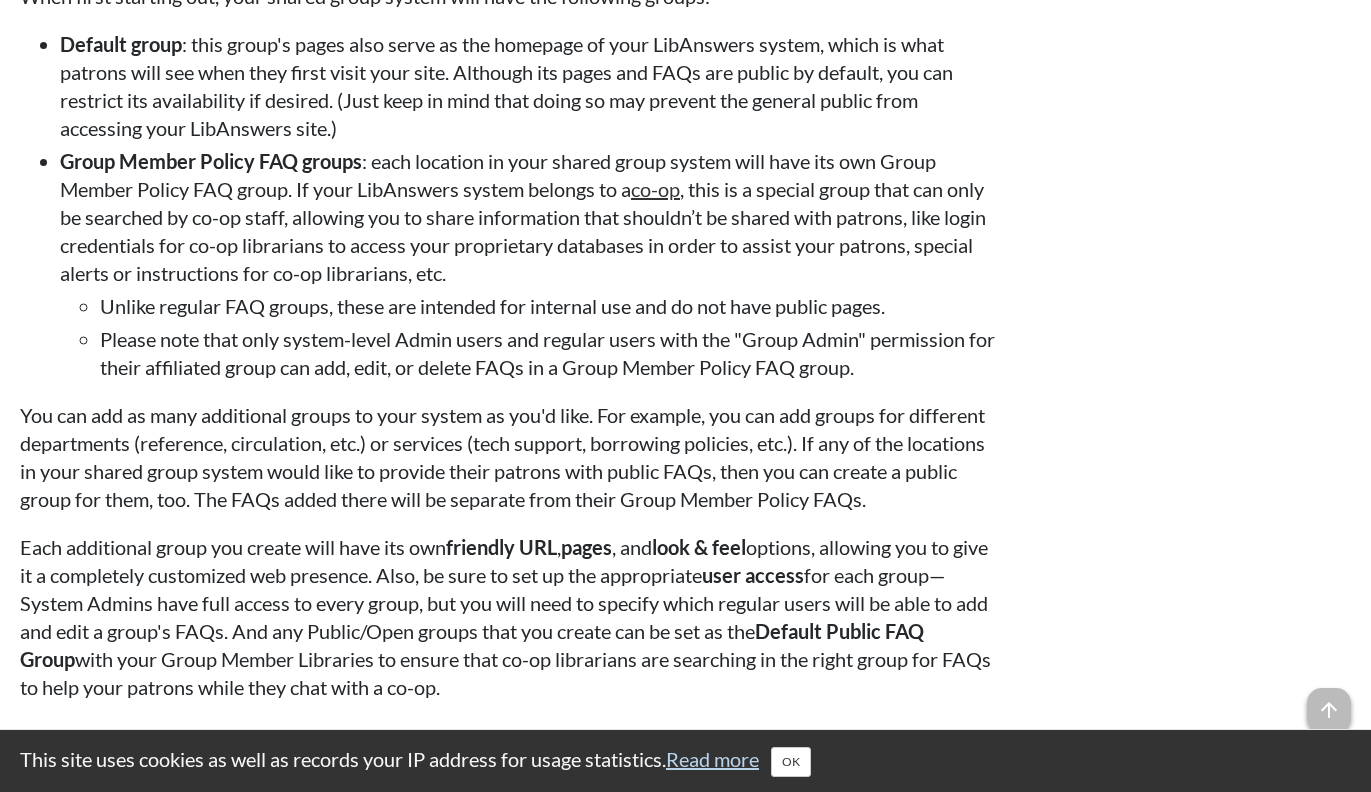 scroll, scrollTop: 5491, scrollLeft: 0, axis: vertical 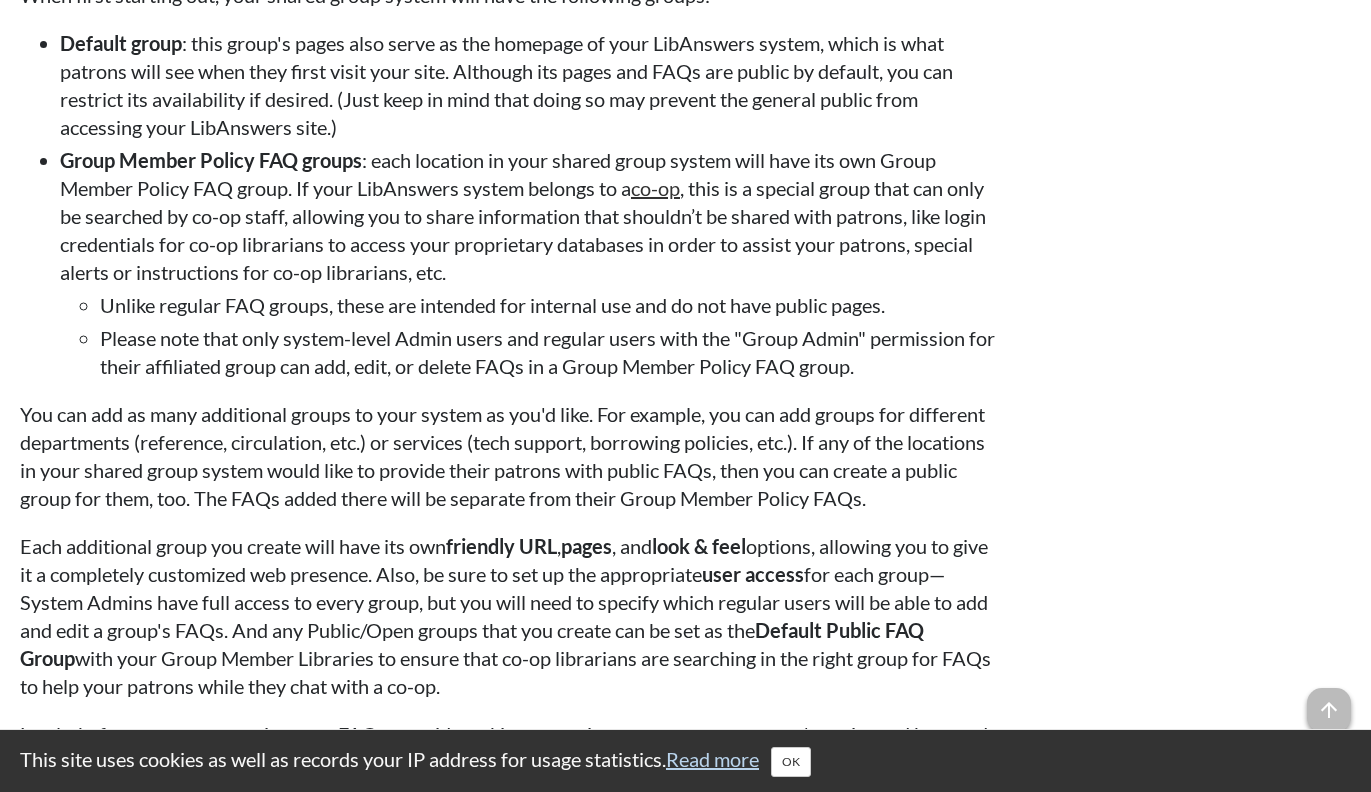 click on "You can add as many additional groups to your system as you'd like. For example, you can add groups for different departments (reference, circulation, etc.) or services (tech support, borrowing policies, etc.). If any of the locations in your shared group system would like to provide their patrons with public FAQs, then you can create a public group for them, too. The FAQs added there will be separate from their Group Member Policy FAQs." at bounding box center [511, 456] 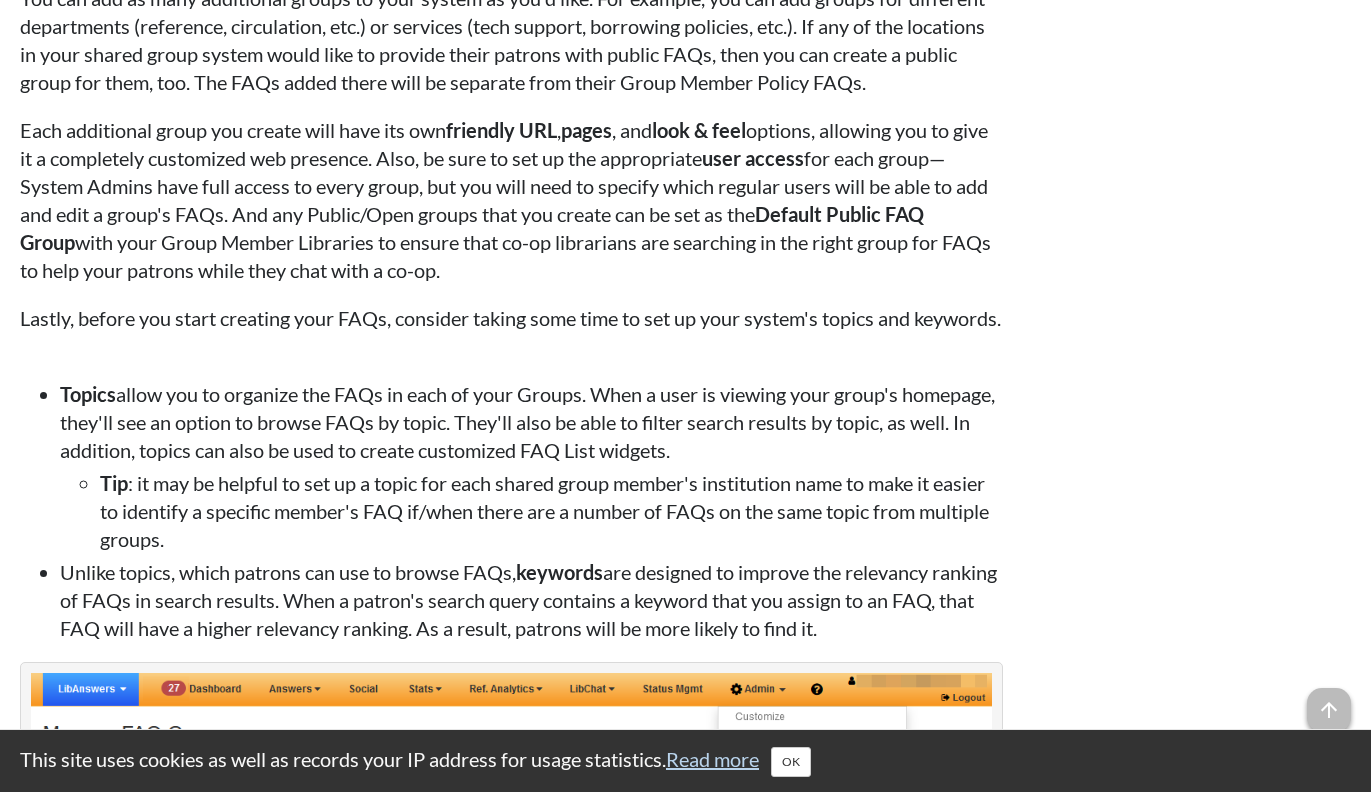 scroll, scrollTop: 5841, scrollLeft: 0, axis: vertical 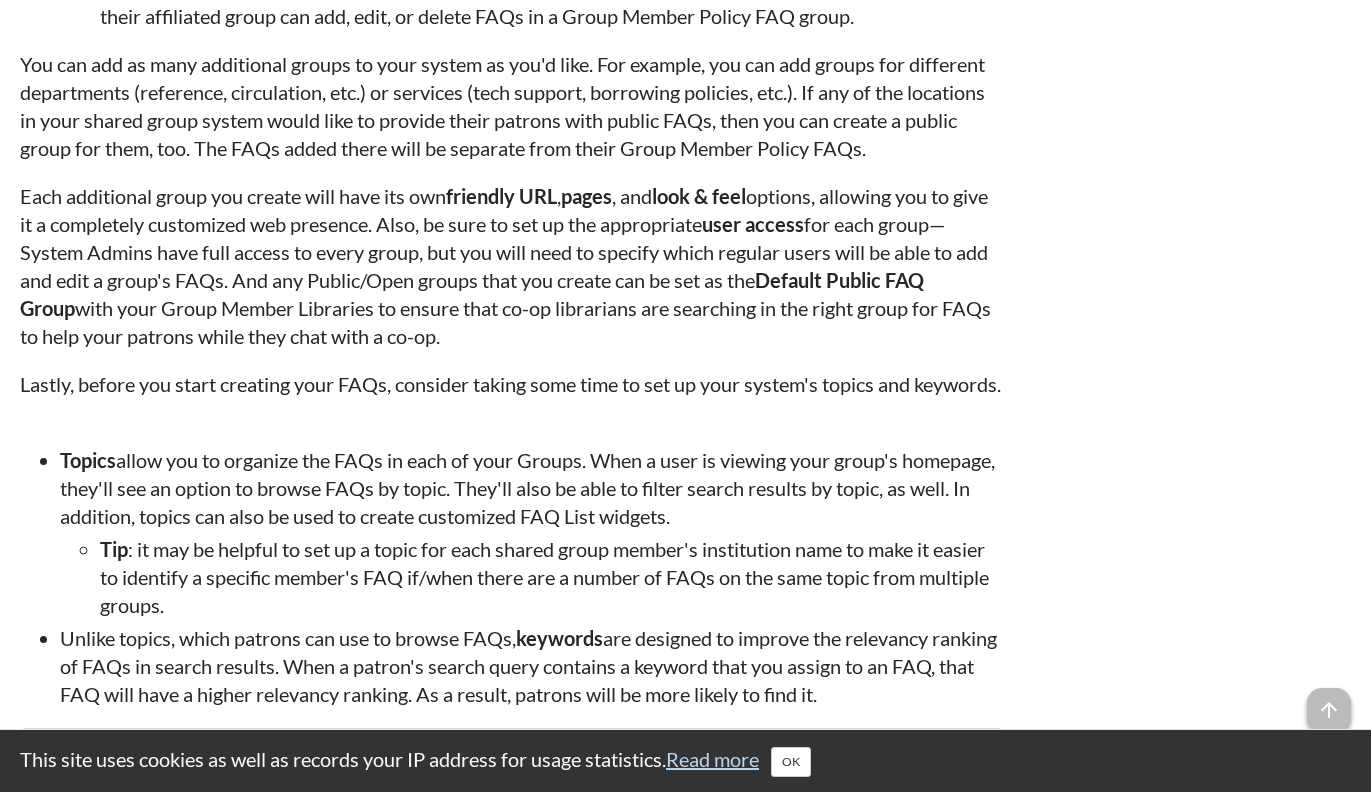 click on "Each additional group you create will have its own  friendly URL ,  pages , and  look & feel  options, allowing you to give it a completely customized web presence. Also, be sure to set up the appropriate  user access  for each group—System Admins have full access to every group, but you will need to specify which regular users will be able to add and edit a group's FAQs. And any Public/Open groups that you create can be set as the  Default Public FAQ Group  with your Group Member Libraries to ensure that co-op librarians are searching in the right group for FAQs to help your patrons while they chat with a co-op." at bounding box center [511, 266] 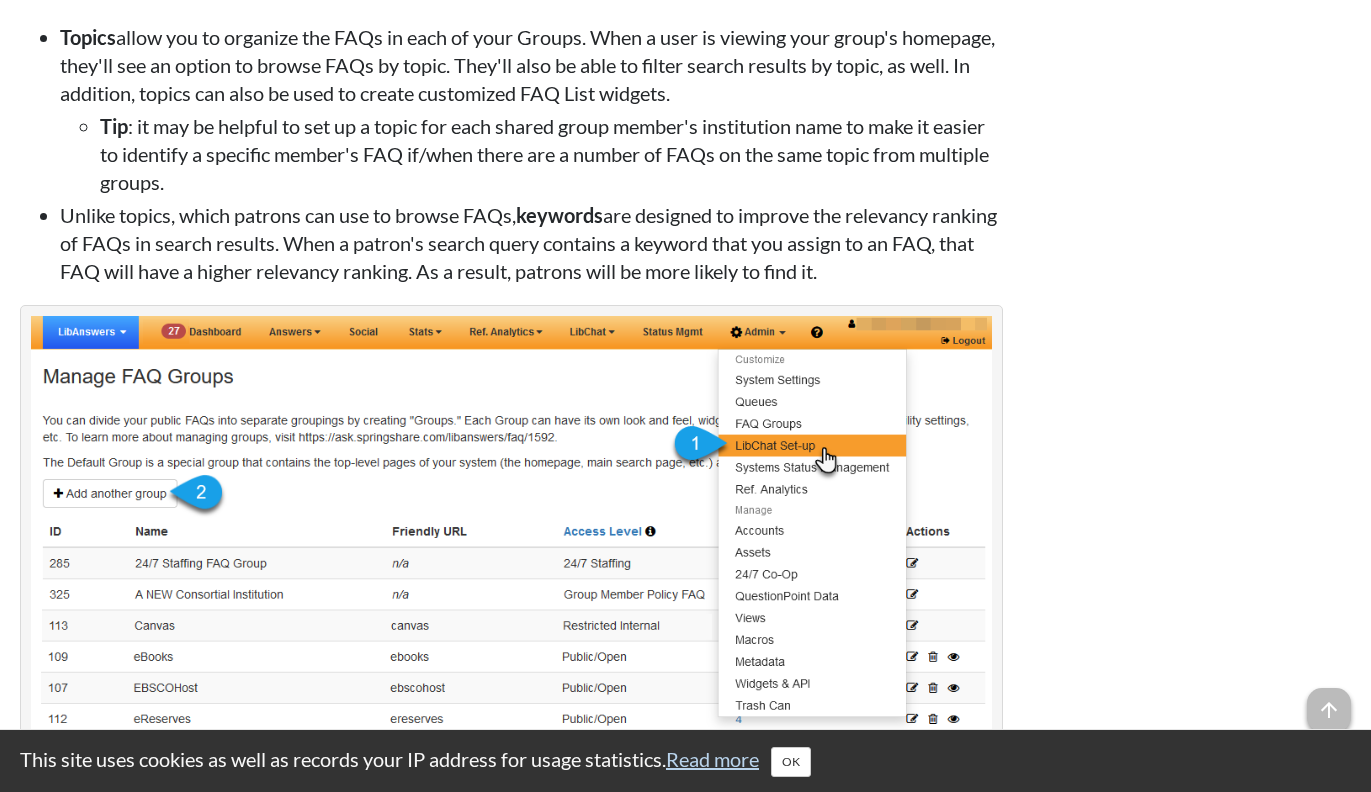 scroll, scrollTop: 6262, scrollLeft: 0, axis: vertical 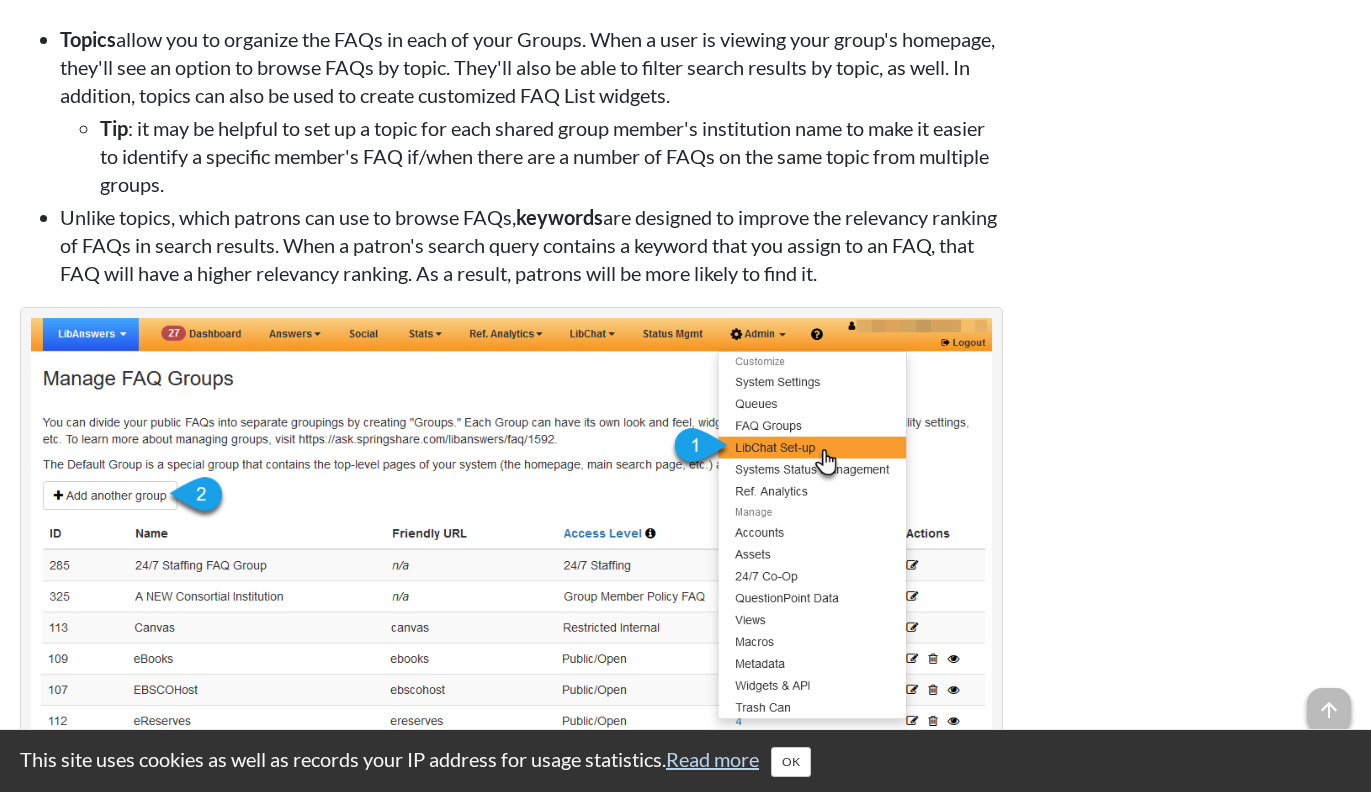 click on "Unlike topics, which patrons can use to browse FAQs,  keywords  are designed to improve the relevancy ranking of FAQs in search results. When a patron's search query contains a keyword that you assign to an FAQ, that FAQ will have a higher relevancy ranking. As a result, patrons will be more likely to find it." at bounding box center (531, 245) 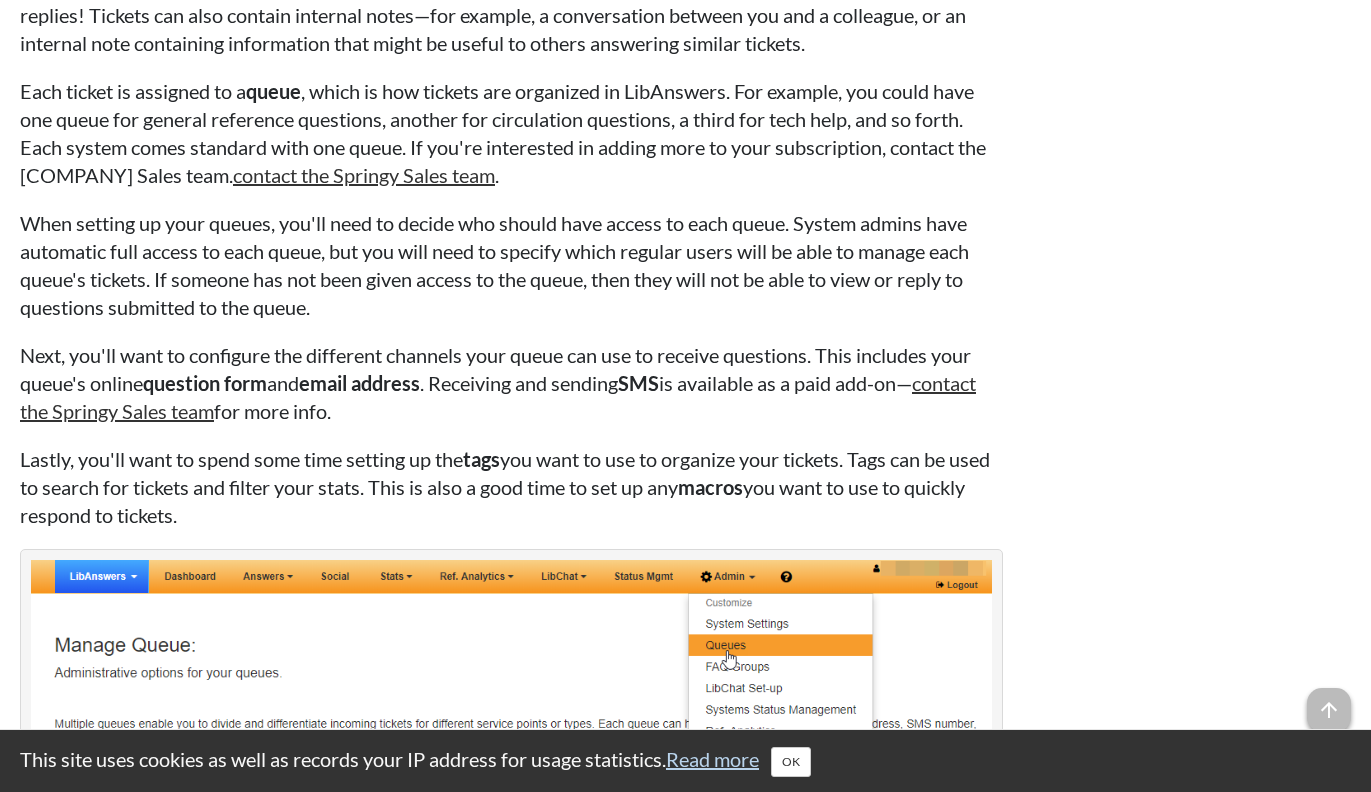 scroll, scrollTop: 7505, scrollLeft: 0, axis: vertical 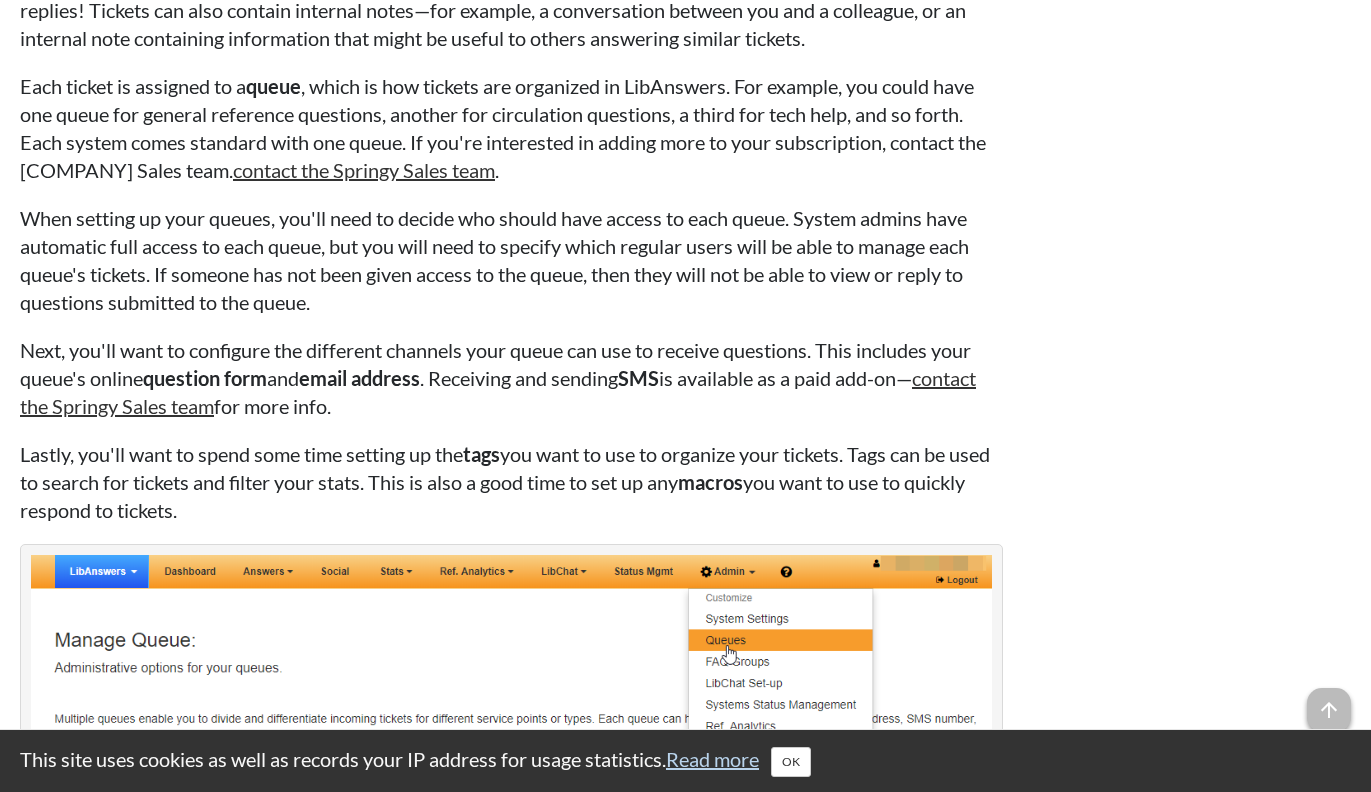 click on "We know—getting a new system is both exciting and daunting at the same time. You have this shiny new system... with zero content and perhaps limited context for how it all fits together. Where do you begin?! ...Right here. :) This Springboard walks you through what to learn and discuss  before  you start setting up your system, and then it guides you on how to set everything up. Whew!
Who is this Springboard for?
This Springboard is intended for users setting up a LibAnswers  Shared Group System . This is a special type of LibAnswers site  specifically  for a group of affiliated locations that cannot all support their own individual sites, and/or provide staffing to answer patron questions directly. With a shared group system, you can still identify patrons as originating from a particular location, but their questions can be answered by users belonging to any of the other locations.
info
Looking for help setting up a traditional LibAnswers site for your library?" at bounding box center (511, -146) 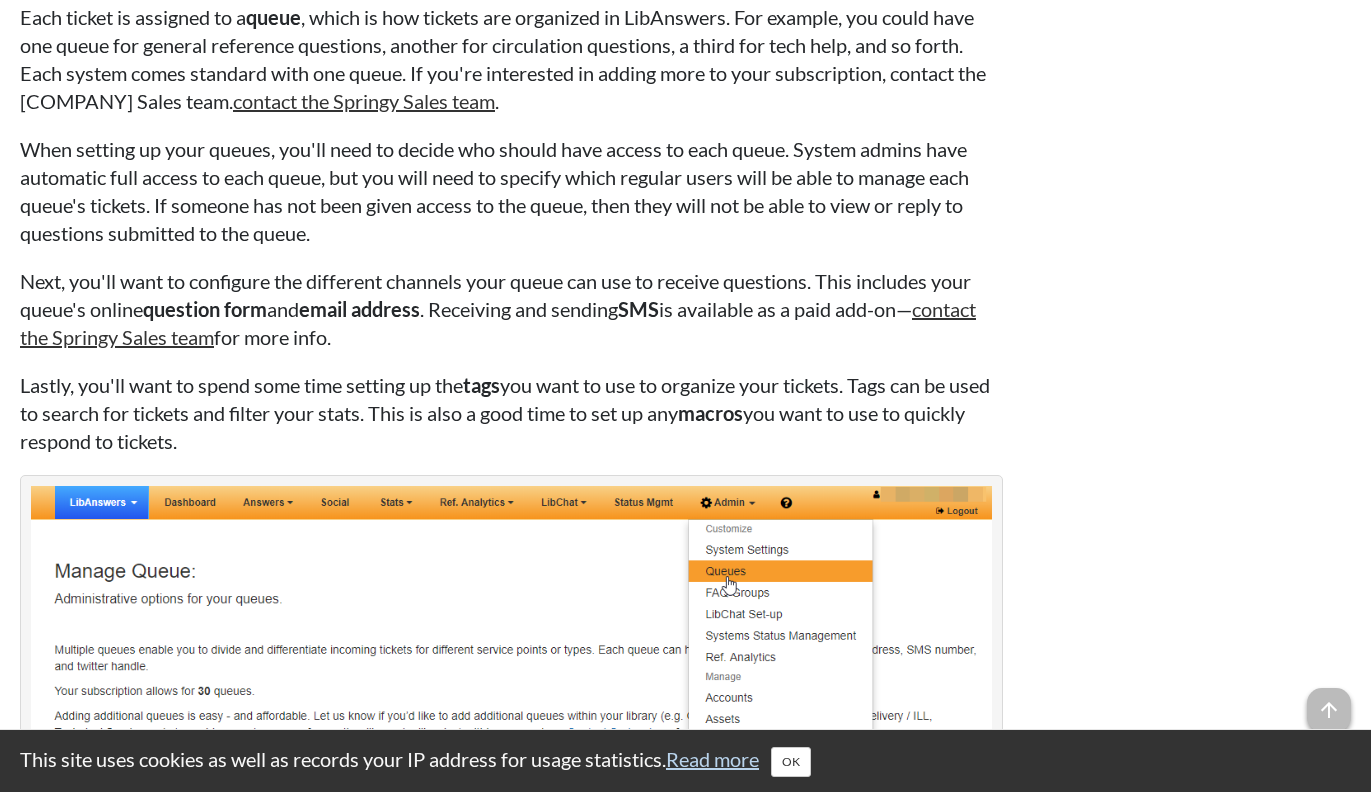 scroll, scrollTop: 7600, scrollLeft: 0, axis: vertical 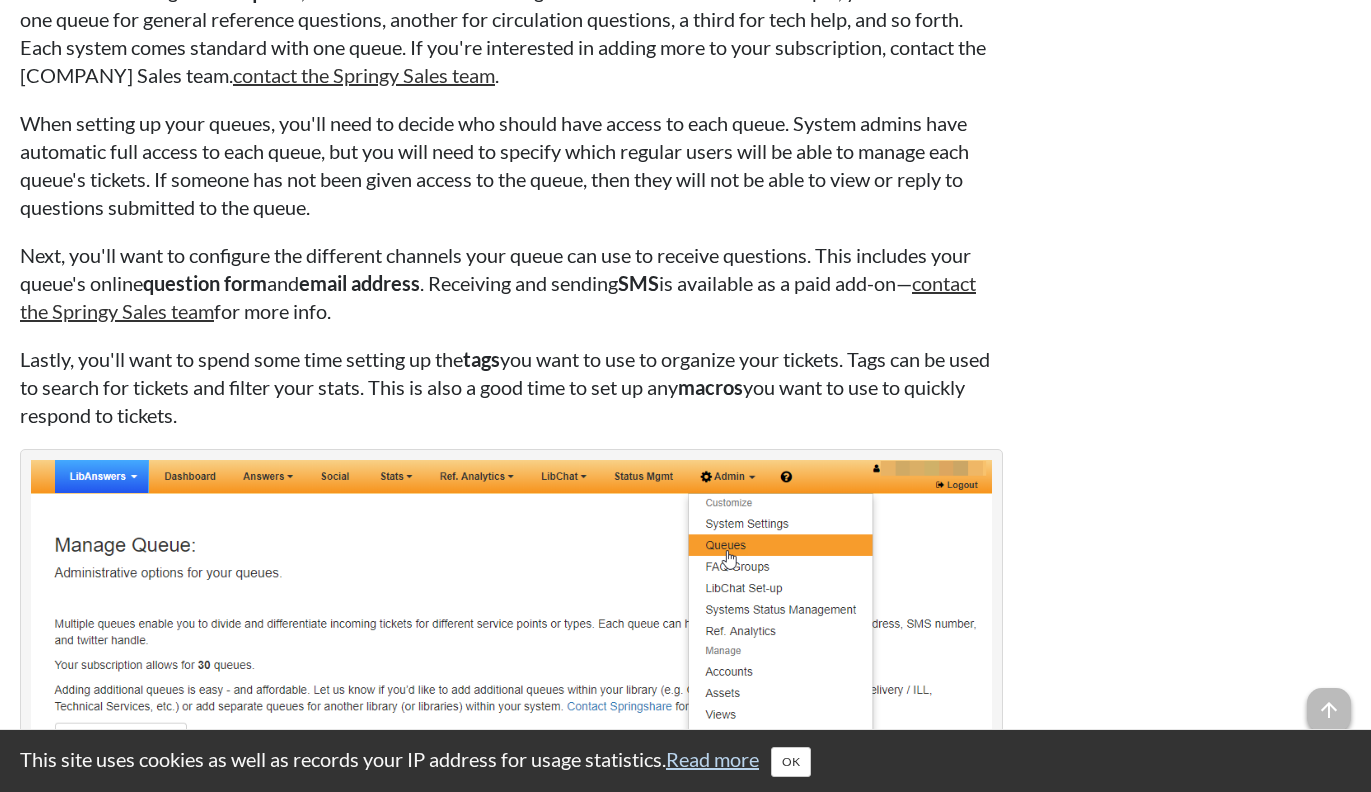 click on "When setting up your queues, you'll need to decide who should have access to each queue. System admins have automatic full access to each queue, but you will need to specify which regular users will be able to manage each queue's tickets. If someone has not been given access to the queue, then they will not be able to view or reply to questions submitted to the queue." at bounding box center (511, 165) 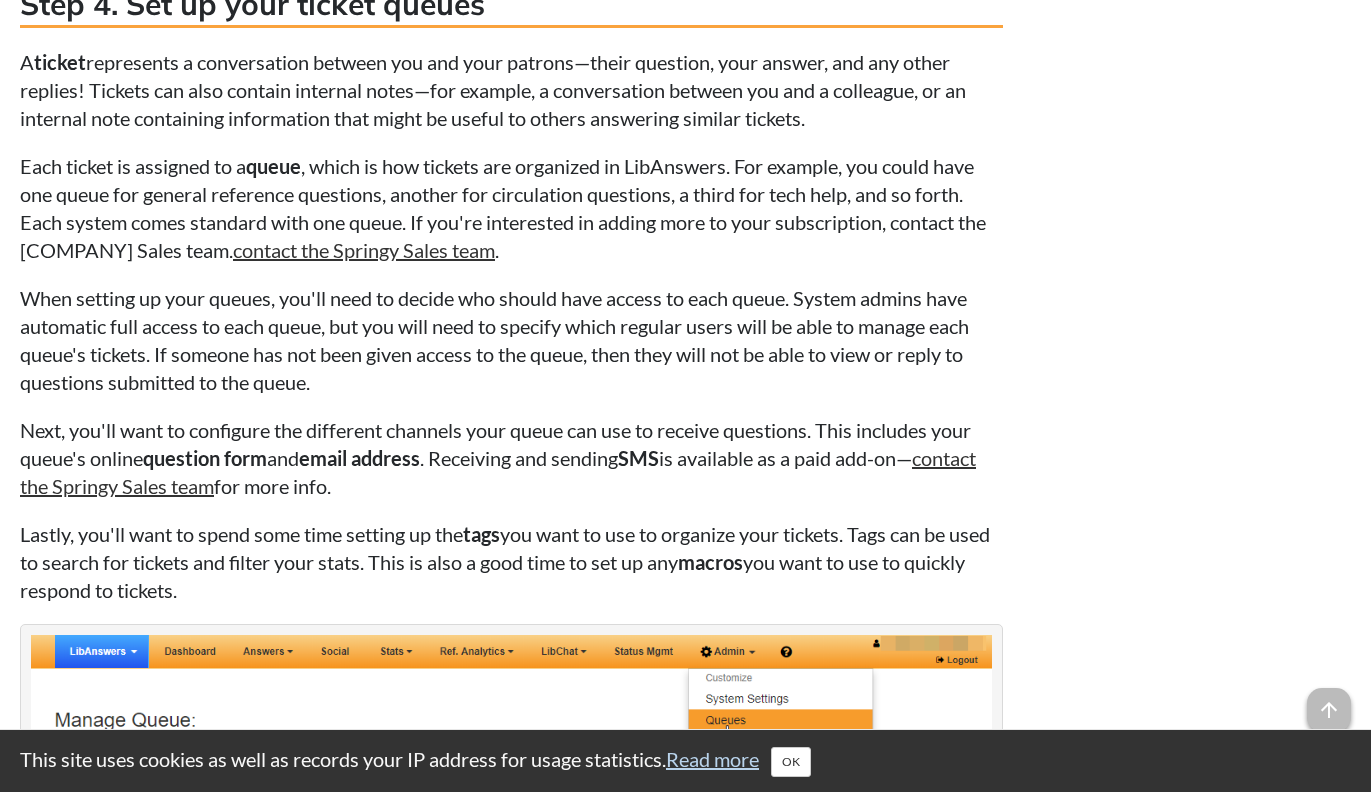 scroll, scrollTop: 7424, scrollLeft: 0, axis: vertical 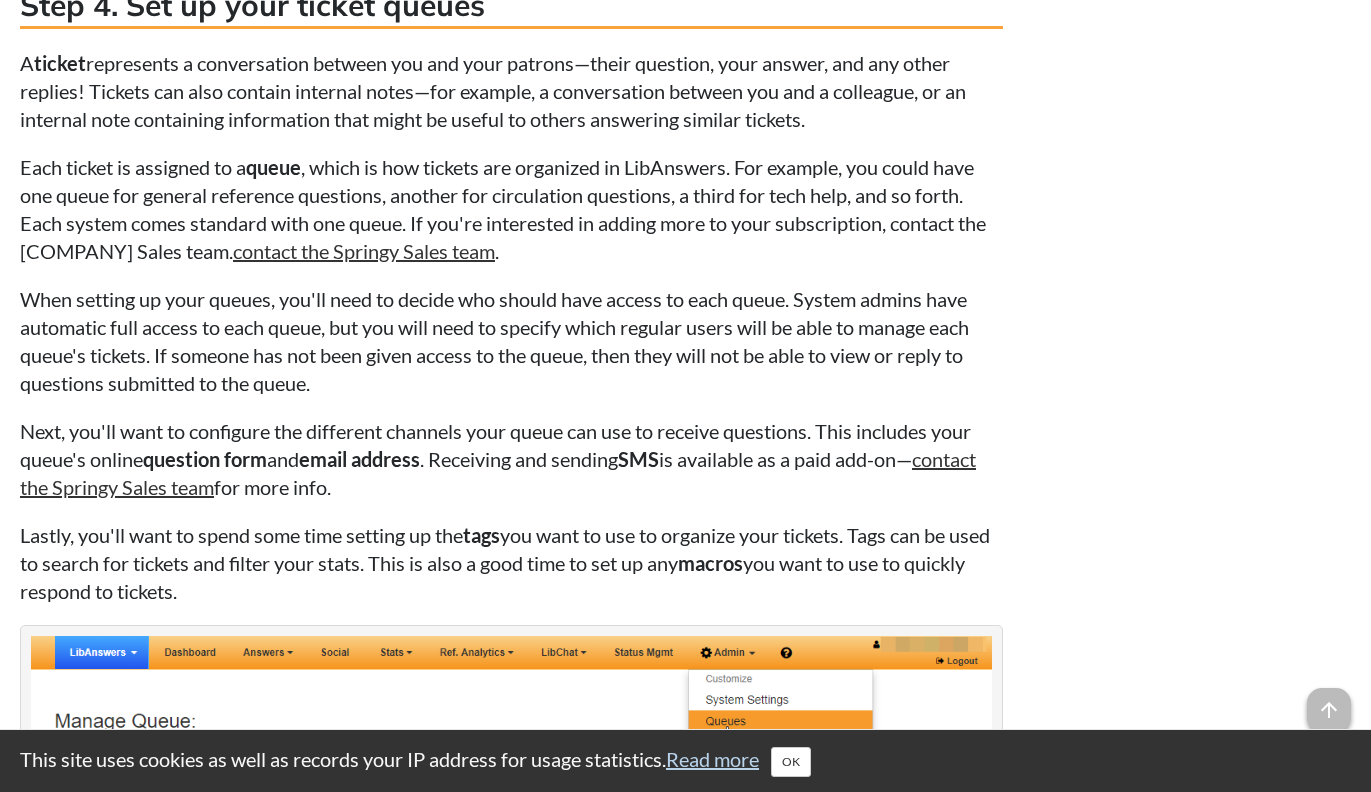 click on "A  ticket  represents a conversation between you and your patrons—their question, your answer, and any other replies! Tickets can also contain internal notes—for example, a conversation between you and a colleague, or an internal note containing information that might be useful to others answering similar tickets." at bounding box center (511, 91) 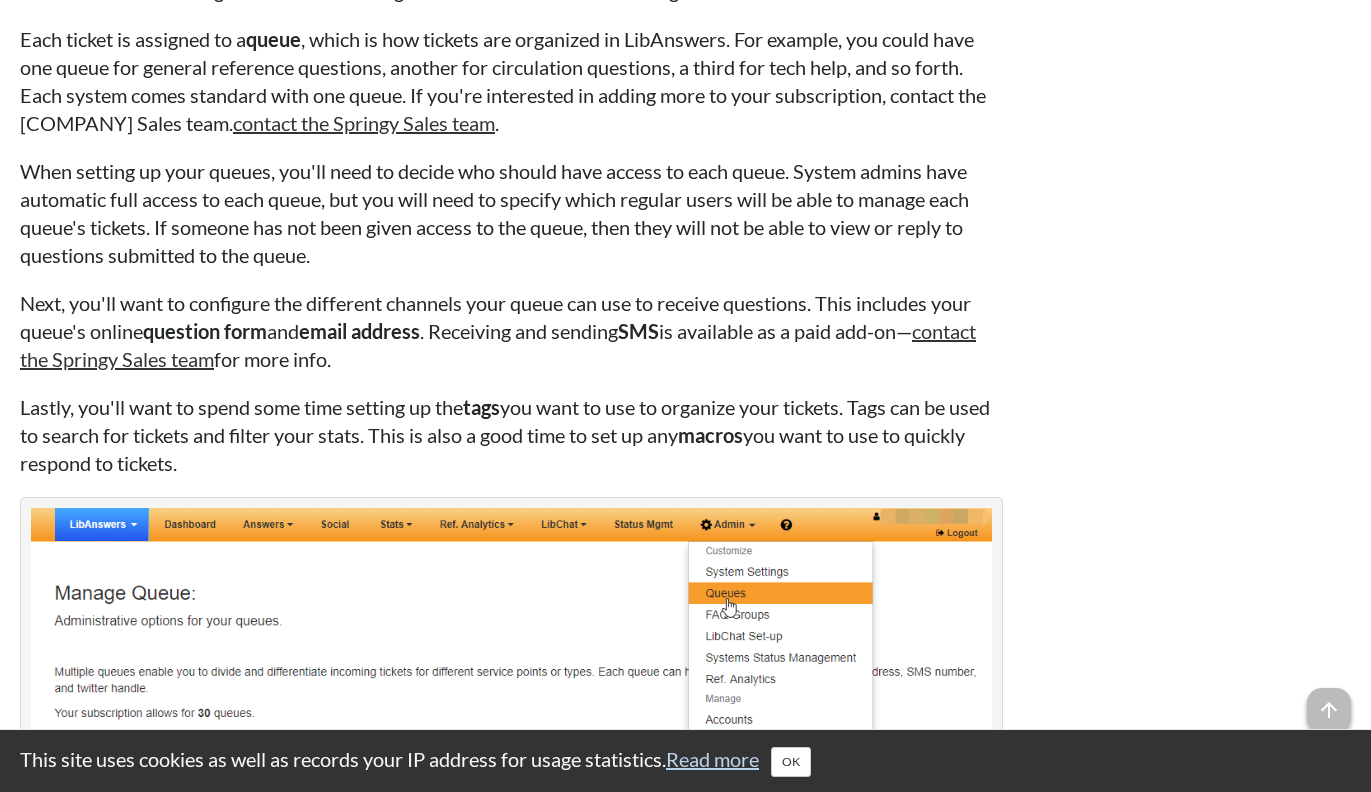 scroll, scrollTop: 7553, scrollLeft: 0, axis: vertical 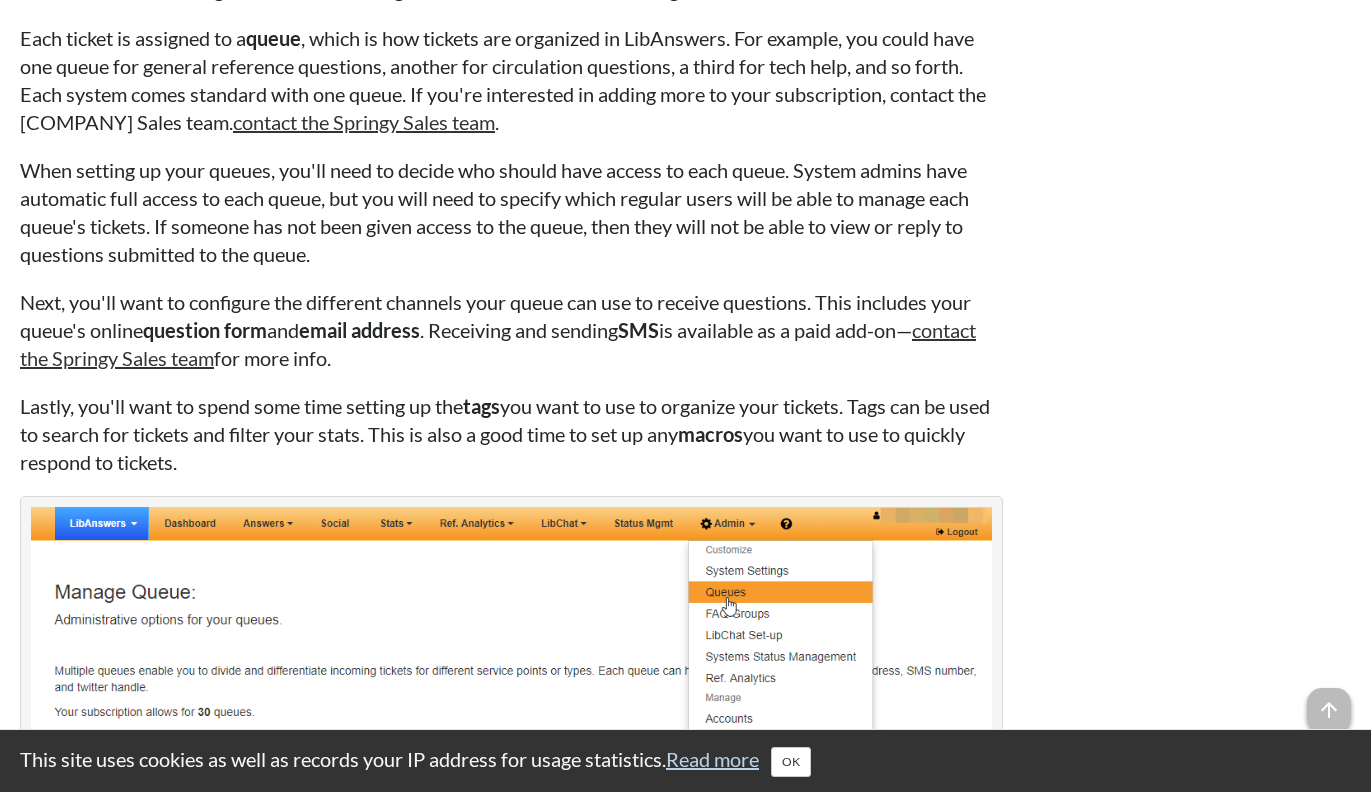 click on "When setting up your queues, you'll need to decide who should have access to each queue. System admins have automatic full access to each queue, but you will need to specify which regular users will be able to manage each queue's tickets. If someone has not been given access to the queue, then they will not be able to view or reply to questions submitted to the queue." at bounding box center [511, 212] 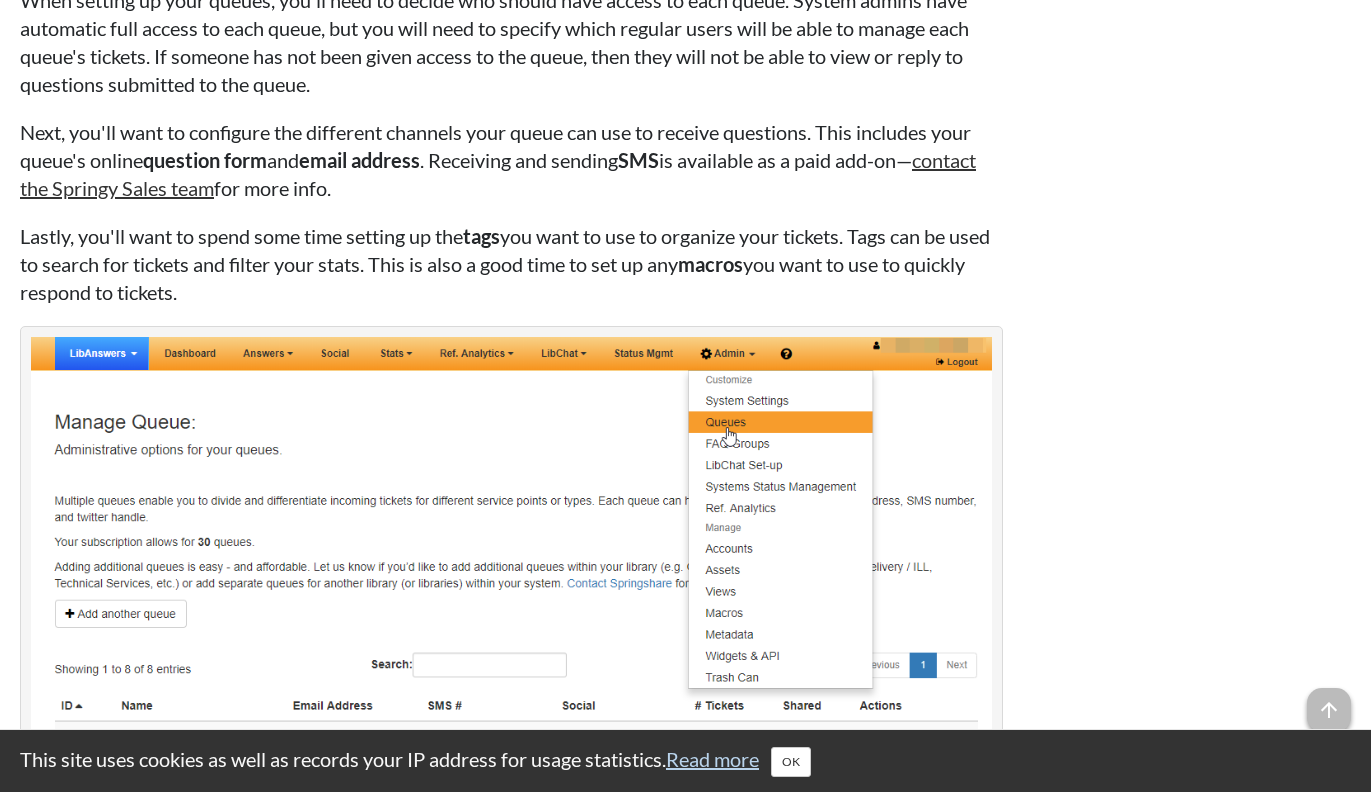 scroll, scrollTop: 7720, scrollLeft: 0, axis: vertical 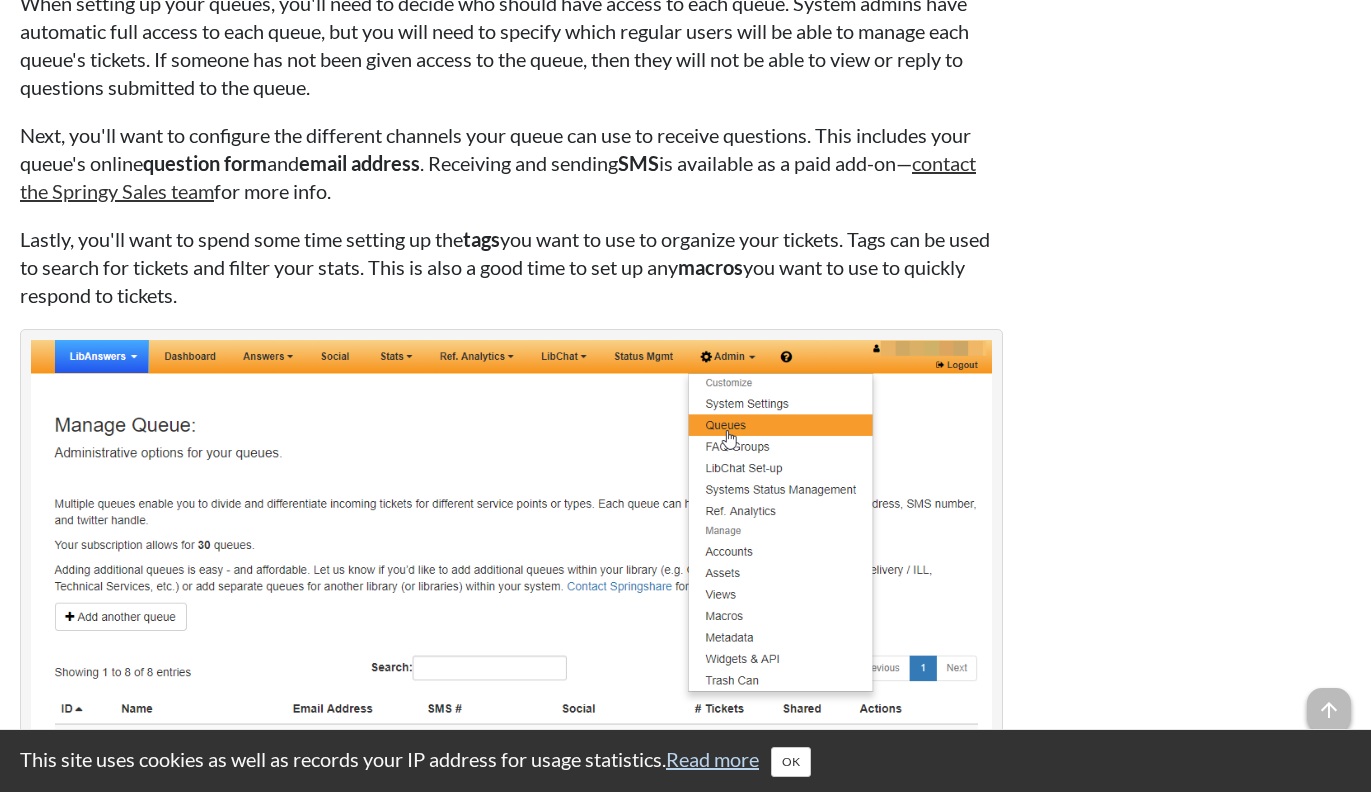 click on "Next, you'll want to configure the different channels your queue can use to receive questions. This includes your queue's online  question form  and  email address . Receiving and sending  SMS  is available as a paid add-on— contact the Springy Sales team  for more info." at bounding box center (511, 163) 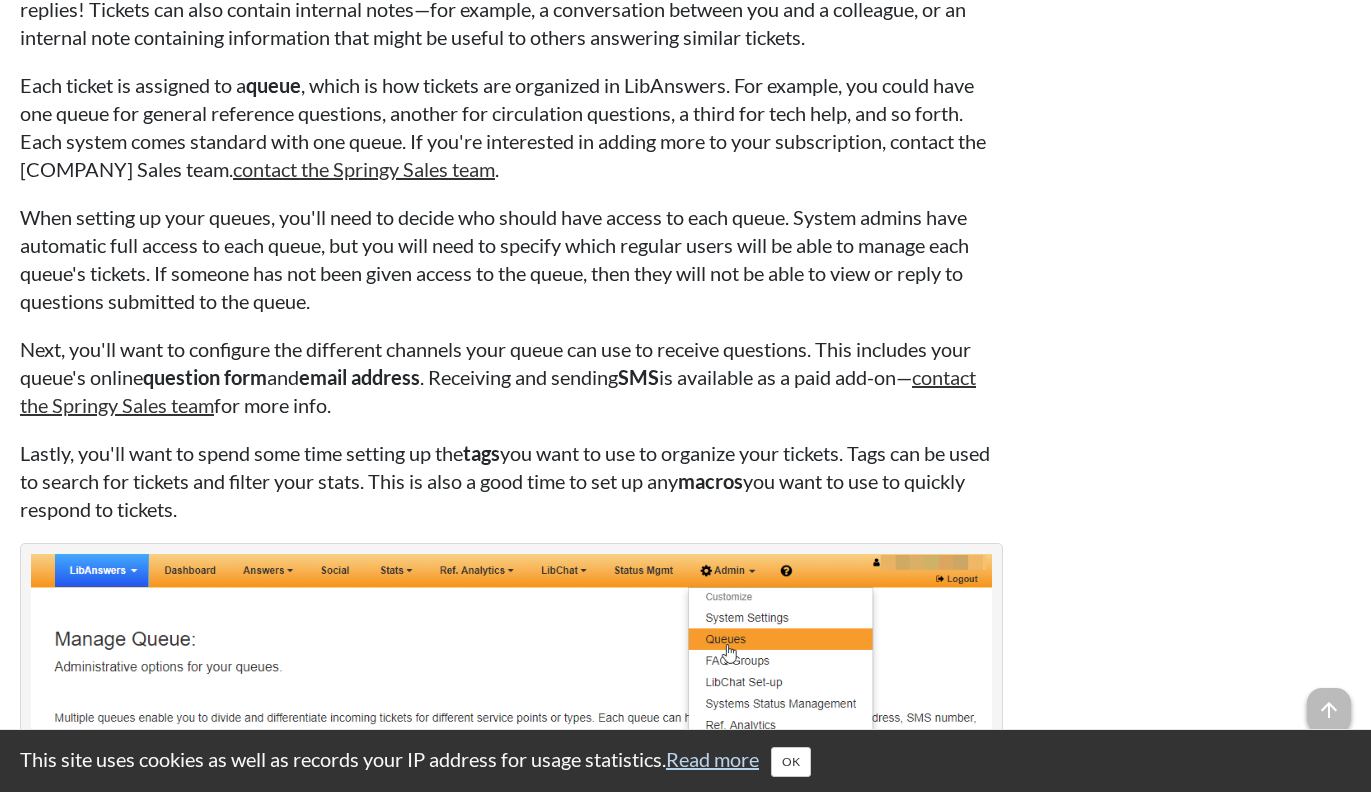 scroll, scrollTop: 7505, scrollLeft: 0, axis: vertical 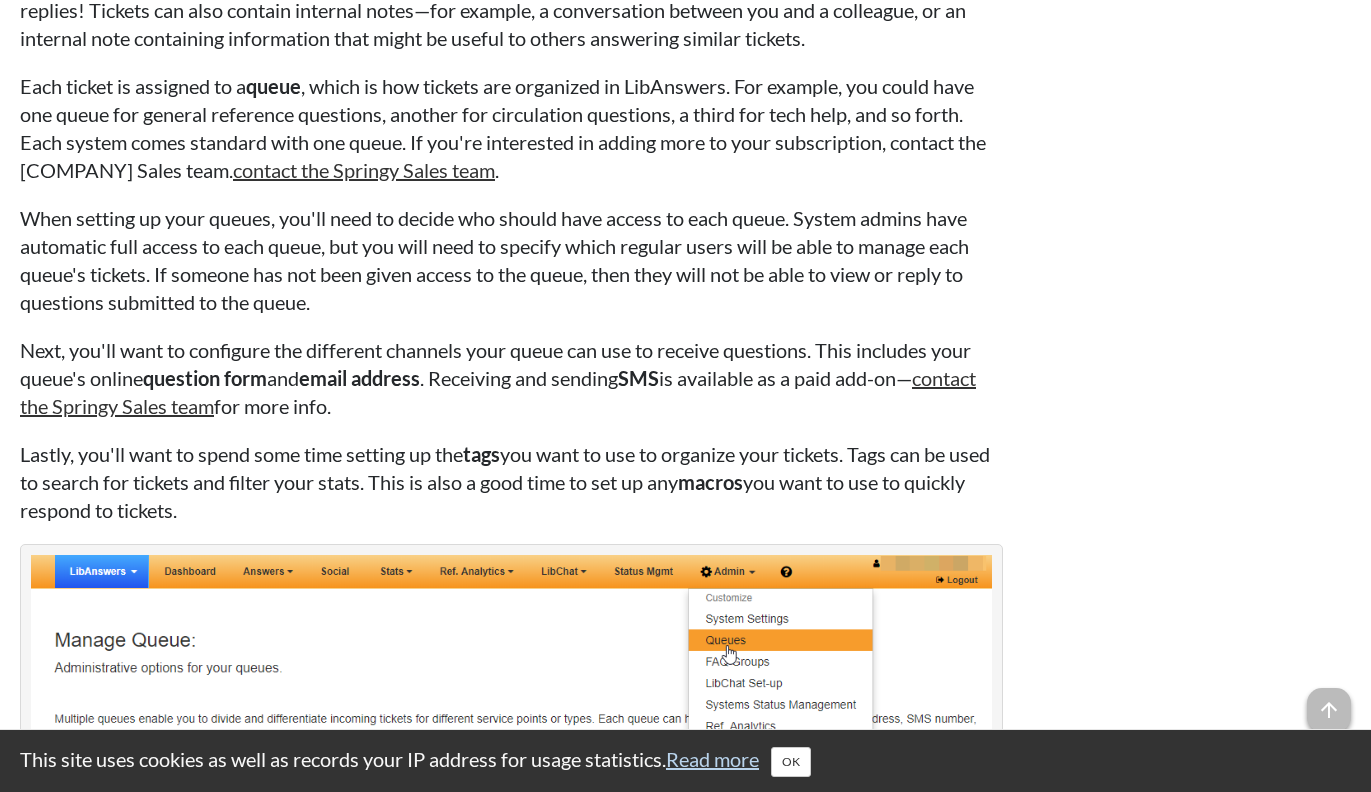click on "We know—getting a new system is both exciting and daunting at the same time. You have this shiny new system... with zero content and perhaps limited context for how it all fits together. Where do you begin?! ...Right here. :) This Springboard walks you through what to learn and discuss  before  you start setting up your system, and then it guides you on how to set everything up. Whew!
Who is this Springboard for?
This Springboard is intended for users setting up a LibAnswers  Shared Group System . This is a special type of LibAnswers site  specifically  for a group of affiliated locations that cannot all support their own individual sites, and/or provide staffing to answer patron questions directly. With a shared group system, you can still identify patrons as originating from a particular location, but their questions can be answered by users belonging to any of the other locations.
info
Looking for help setting up a traditional LibAnswers site for your library?" at bounding box center [511, -146] 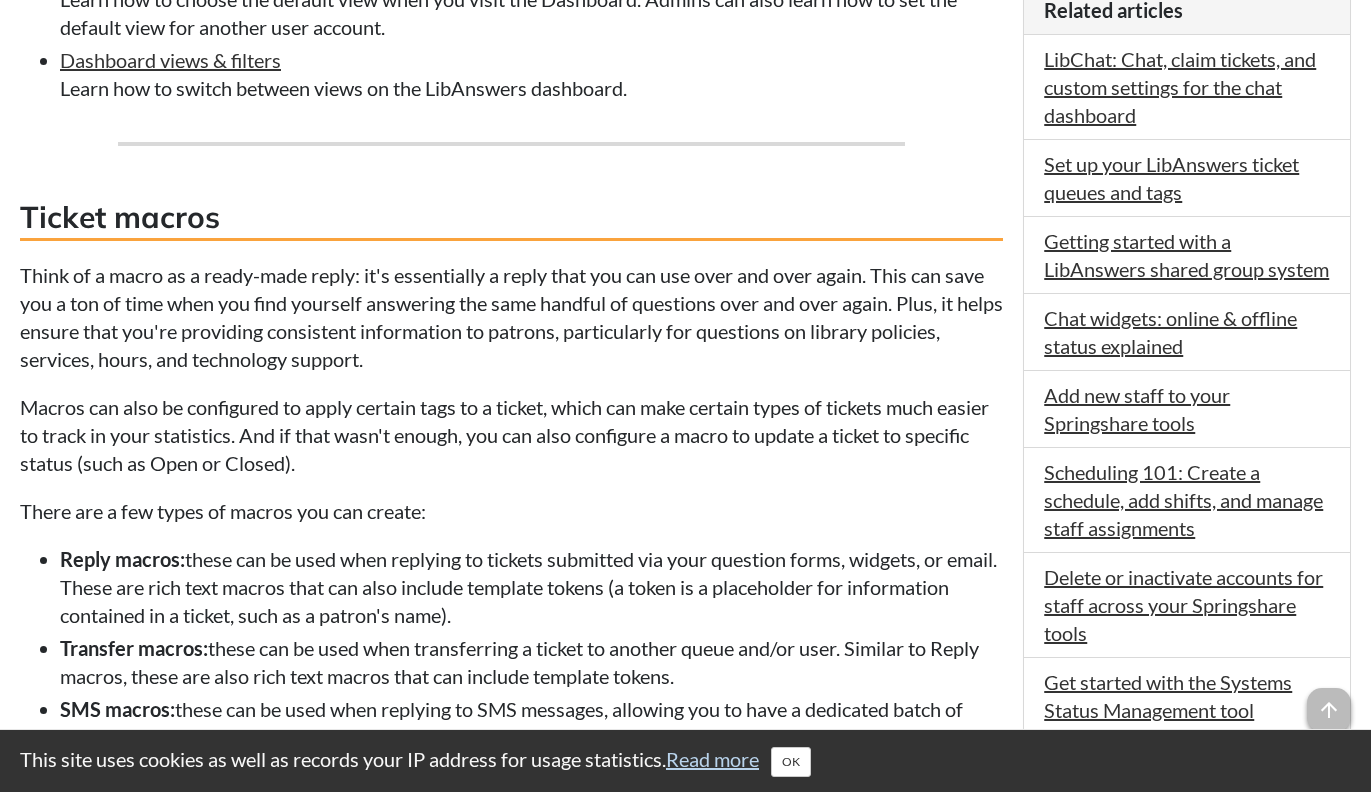 scroll, scrollTop: 1148, scrollLeft: 0, axis: vertical 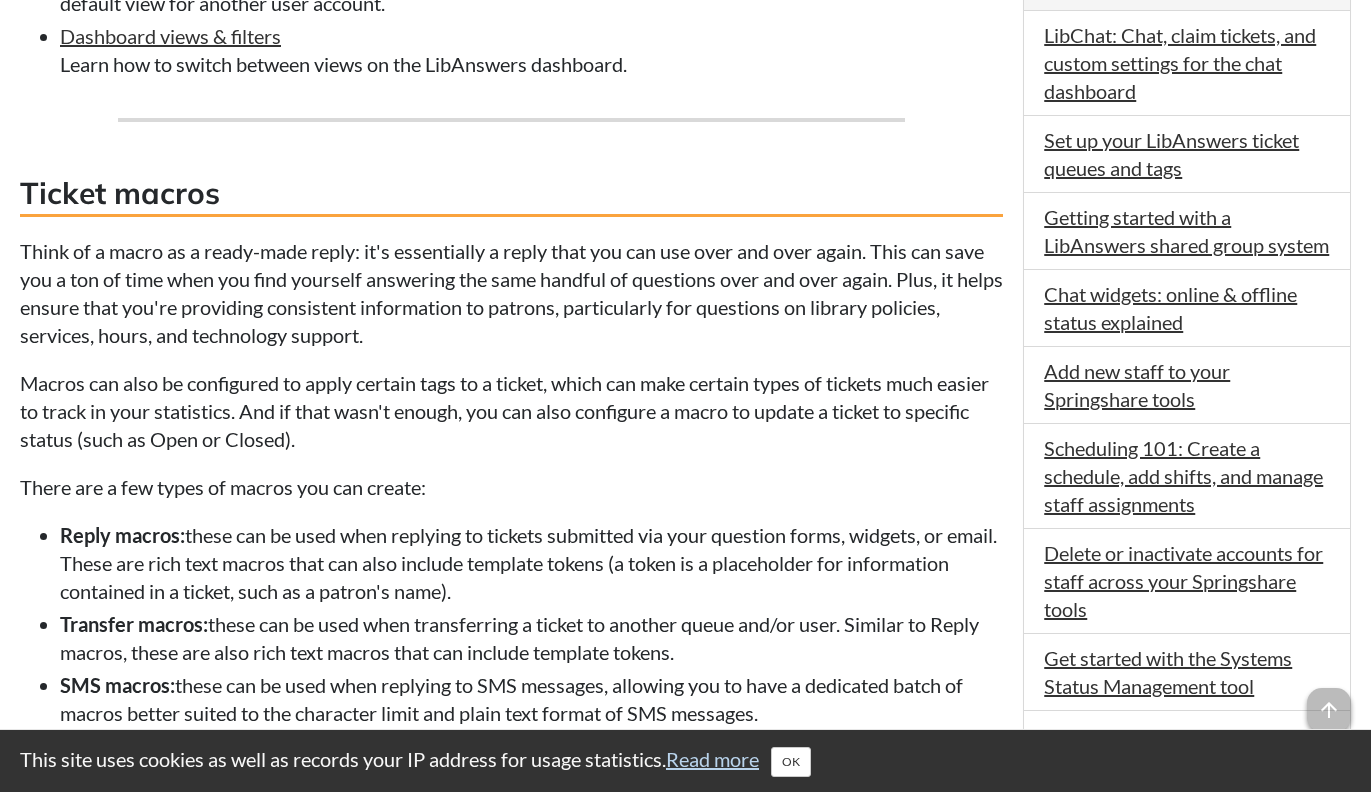click on "Think of a macro as a ready-made reply: it's essentially a reply that you can use over and over again. This can save you a ton of time when you find yourself answering the same handful of questions over and over again. Plus, it helps ensure that you're providing consistent information to patrons, particularly for questions on library policies, services, hours, and technology support." at bounding box center [511, 293] 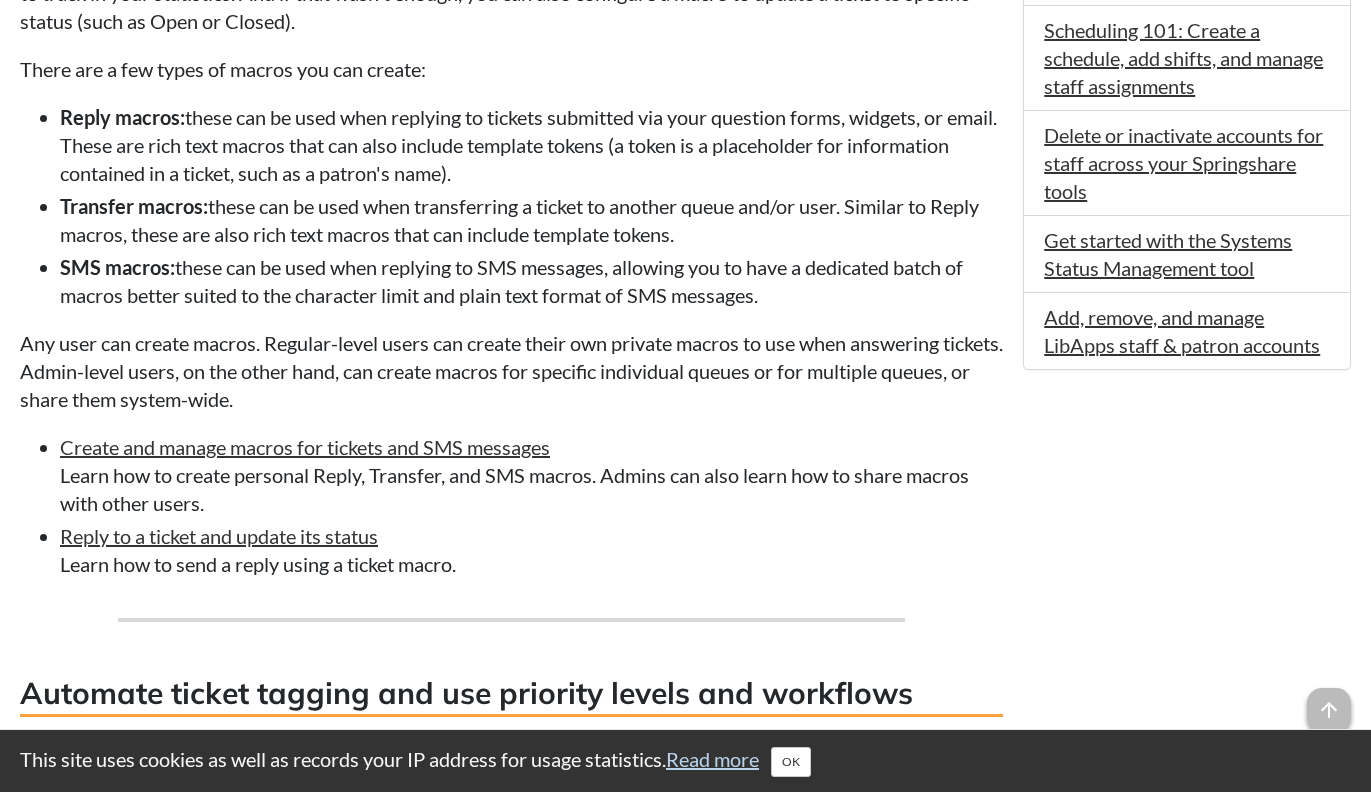 scroll, scrollTop: 1569, scrollLeft: 0, axis: vertical 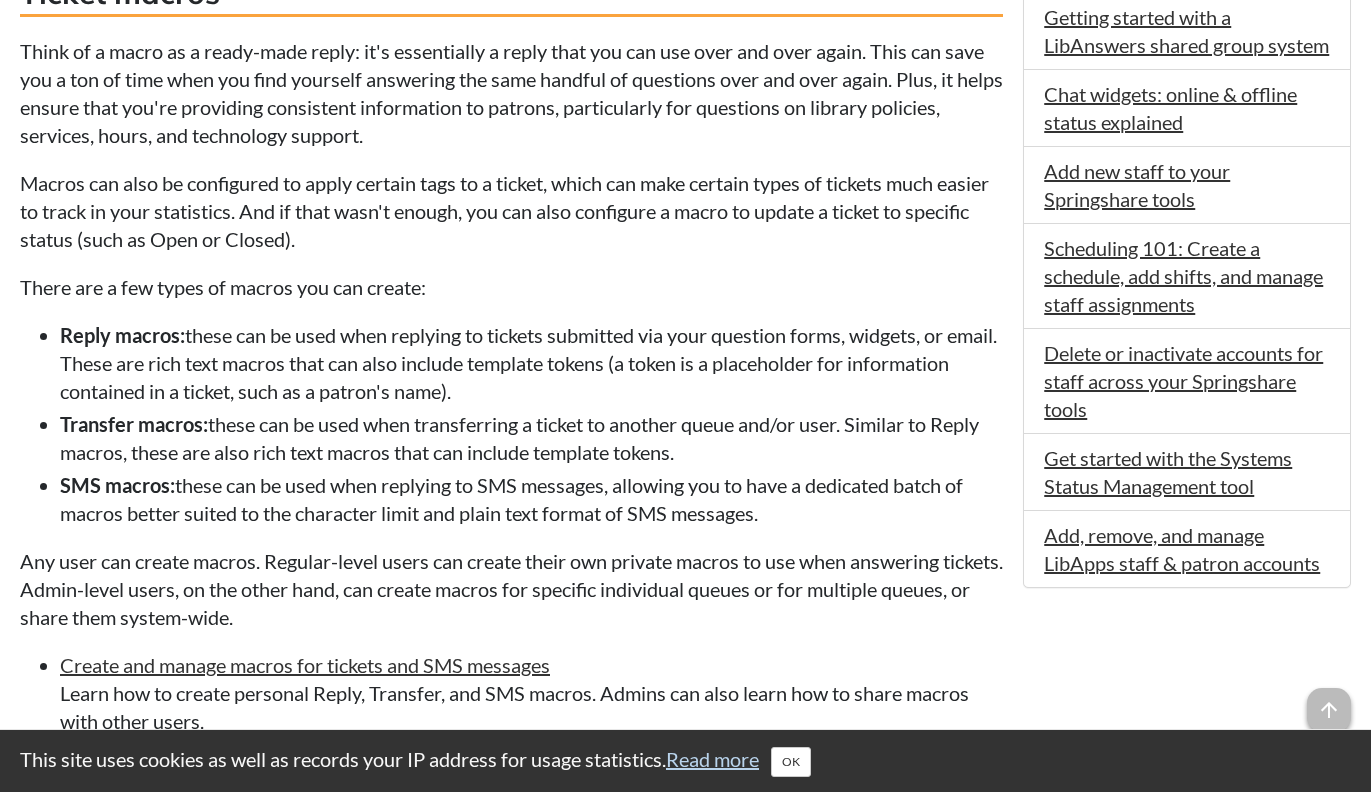 click on "Transfer macros:  these can be used when transferring a ticket to another queue and/or user. Similar to Reply macros, these are also rich text macros that can include template tokens." at bounding box center [531, 438] 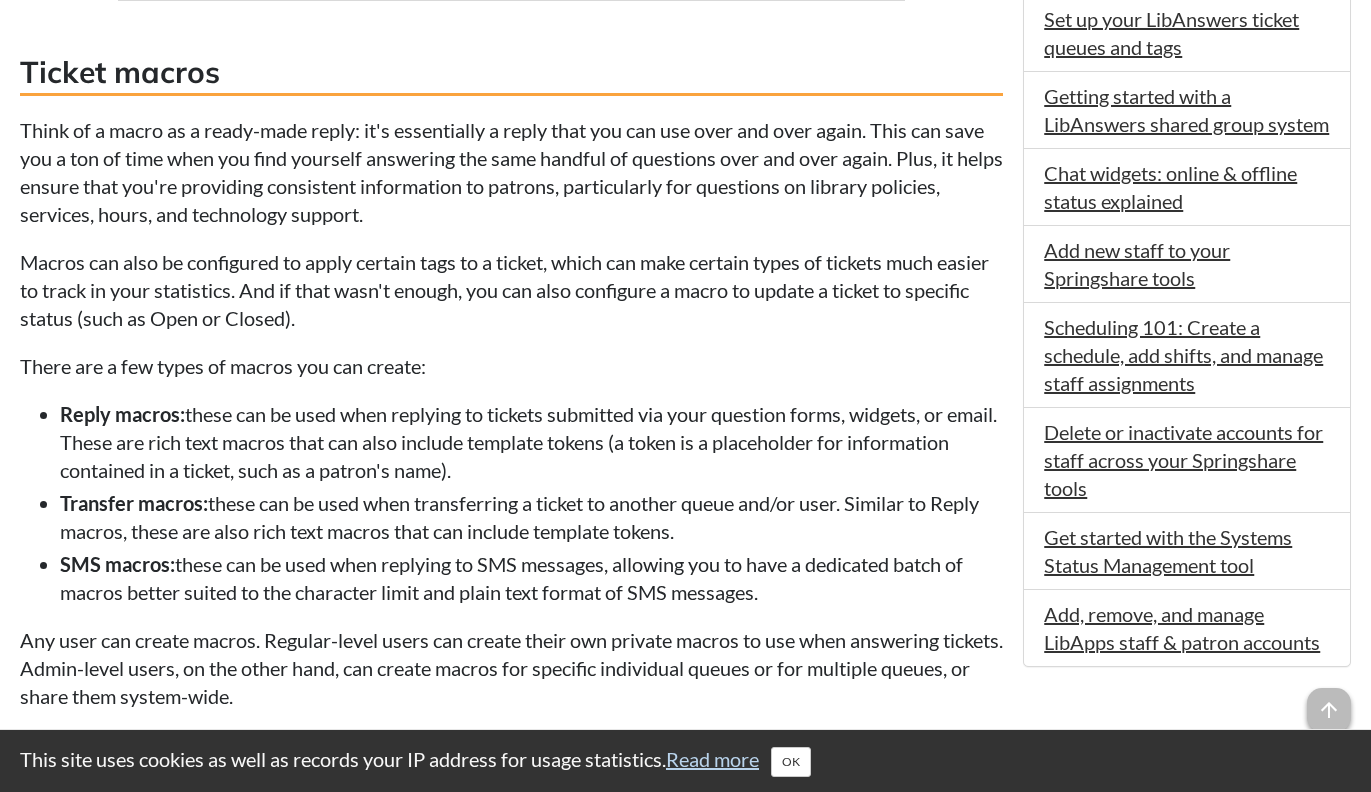 click on "Reply macros:  these can be used when replying to tickets submitted via your question forms, widgets, or email. These are rich text macros that can also include template tokens (a token is a placeholder for information contained in a ticket, such as a patron's name)." at bounding box center [531, 442] 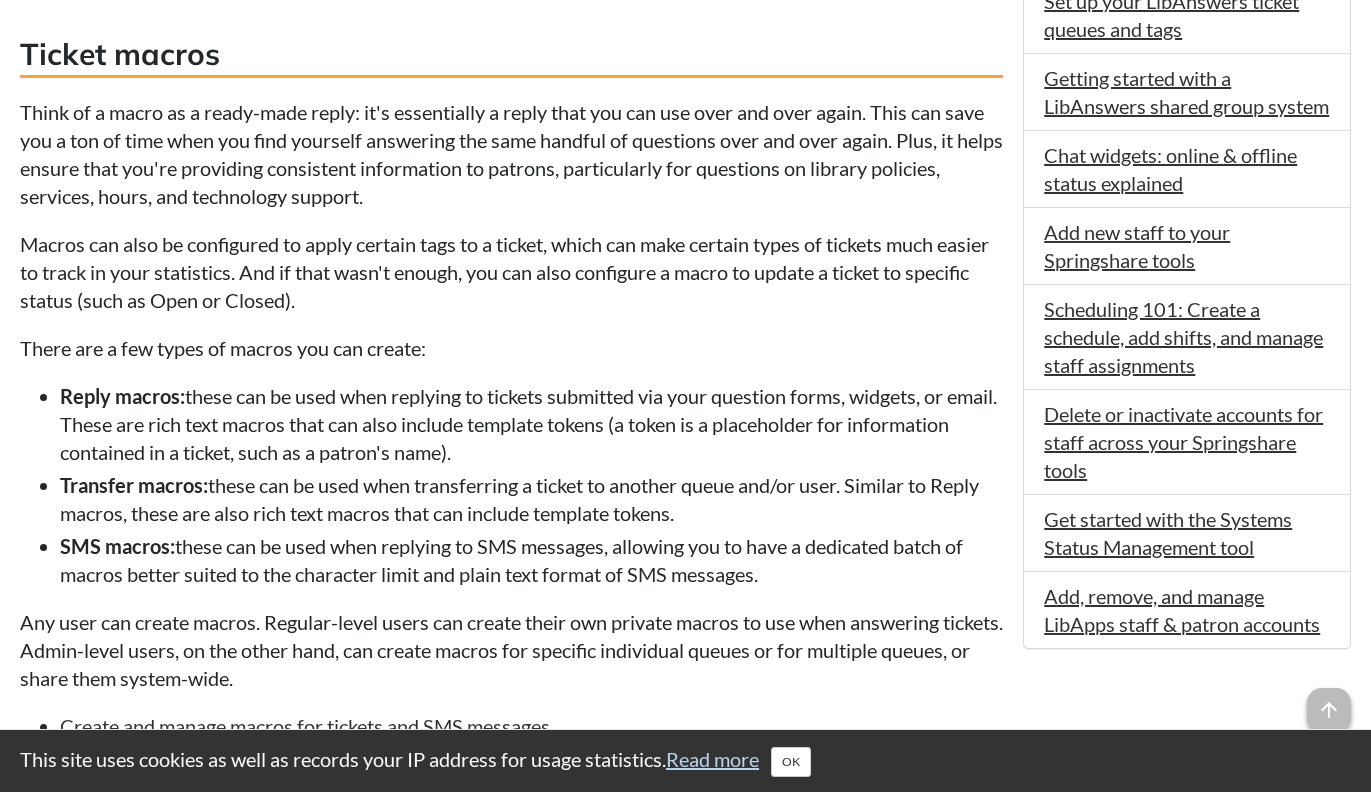 scroll, scrollTop: 1285, scrollLeft: 0, axis: vertical 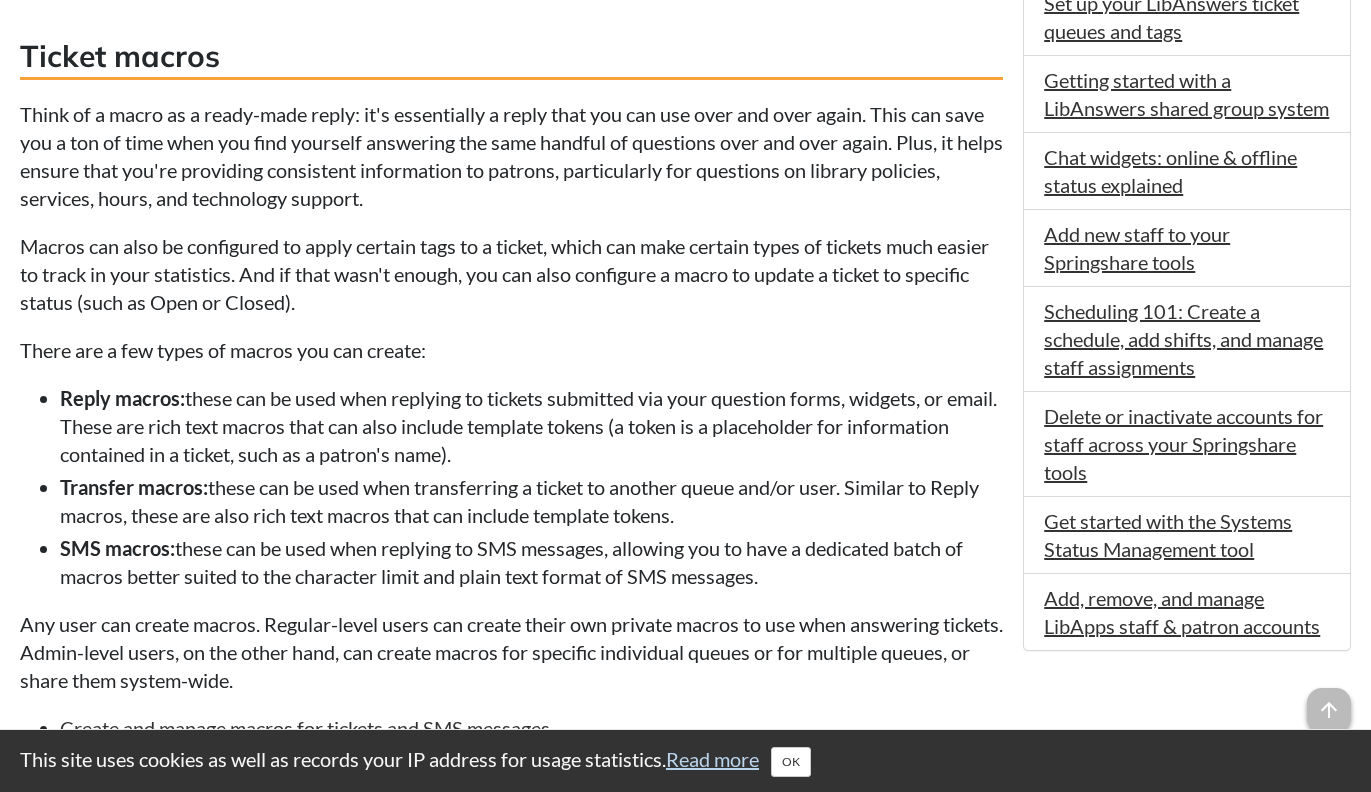 click on "Think of a macro as a ready-made reply: it's essentially a reply that you can use over and over again. This can save you a ton of time when you find yourself answering the same handful of questions over and over again. Plus, it helps ensure that you're providing consistent information to patrons, particularly for questions on library policies, services, hours, and technology support." at bounding box center (511, 156) 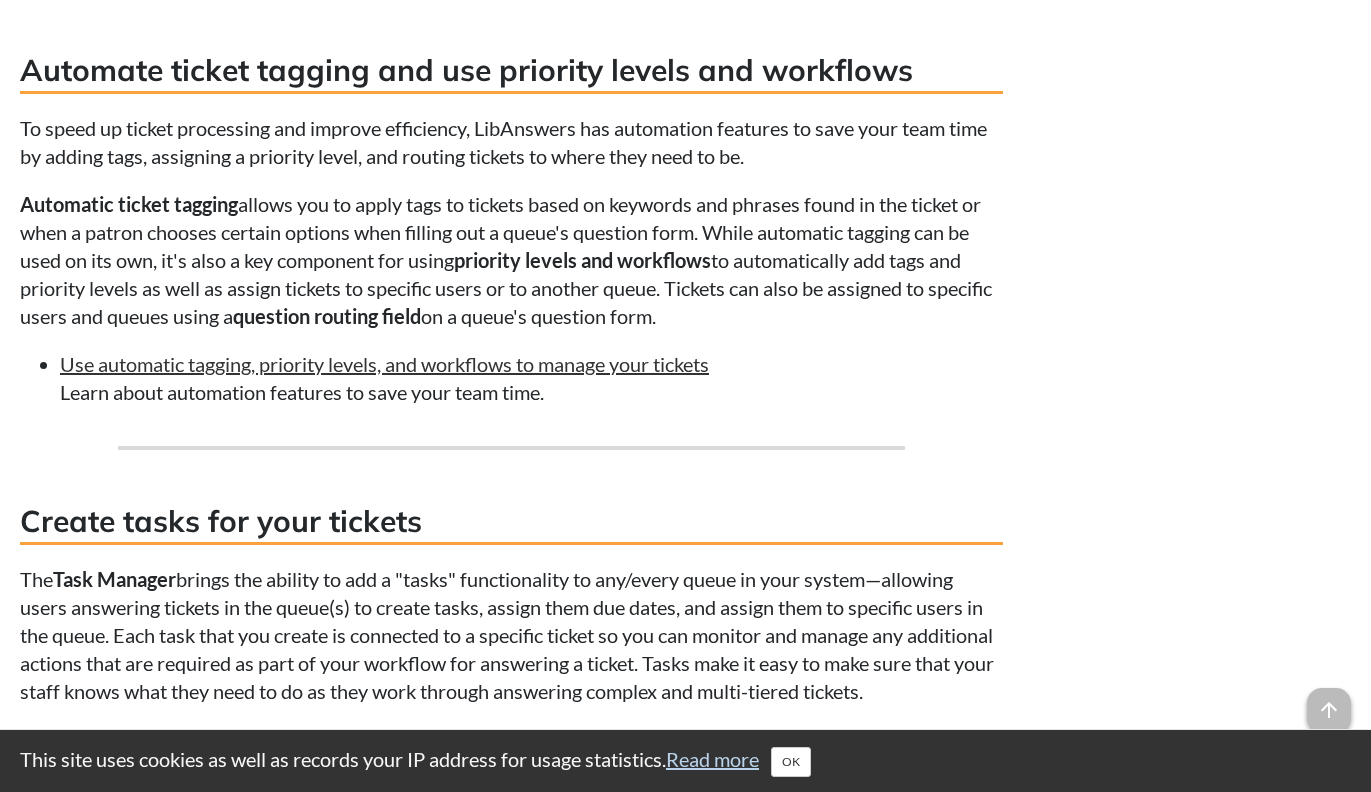 scroll, scrollTop: 2190, scrollLeft: 0, axis: vertical 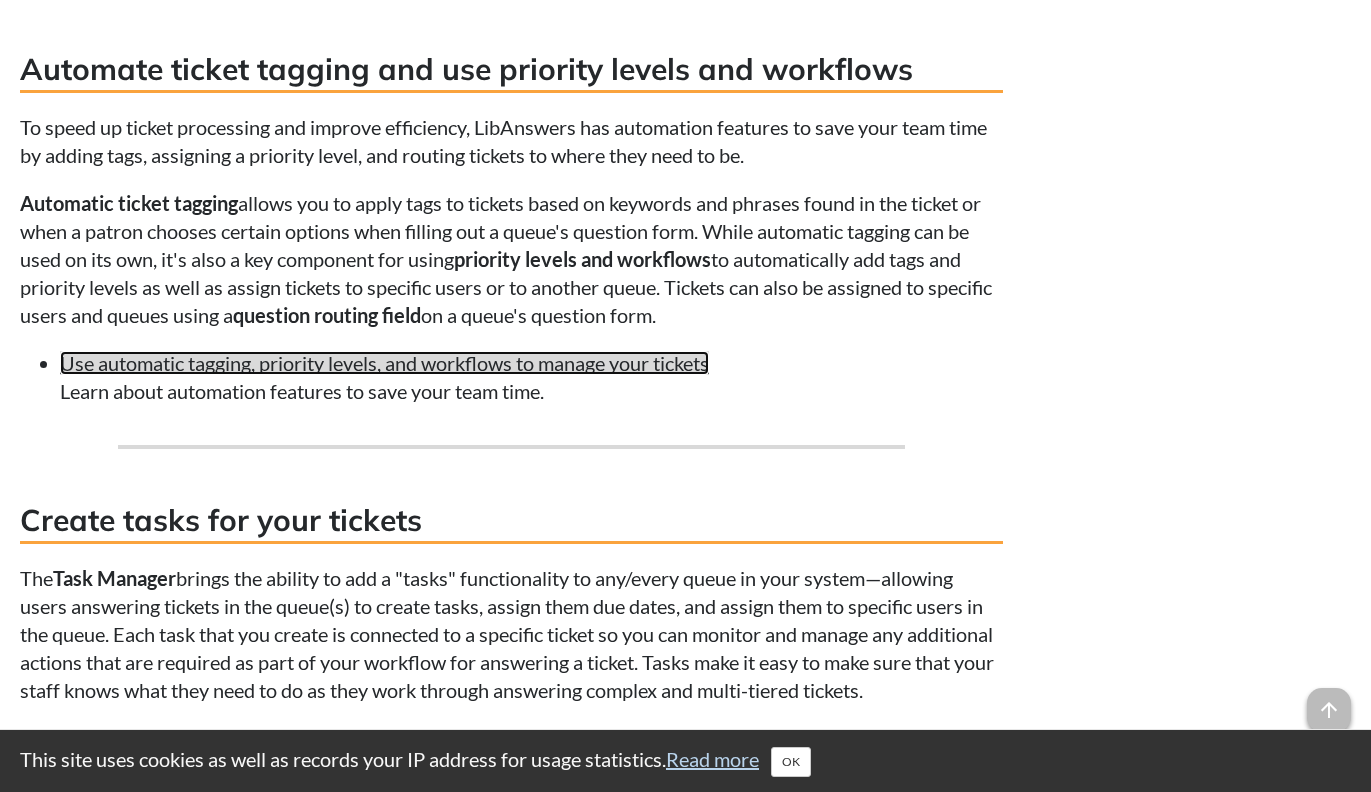 click on "Use automatic tagging, priority levels, and workflows to manage your tickets" at bounding box center [384, 363] 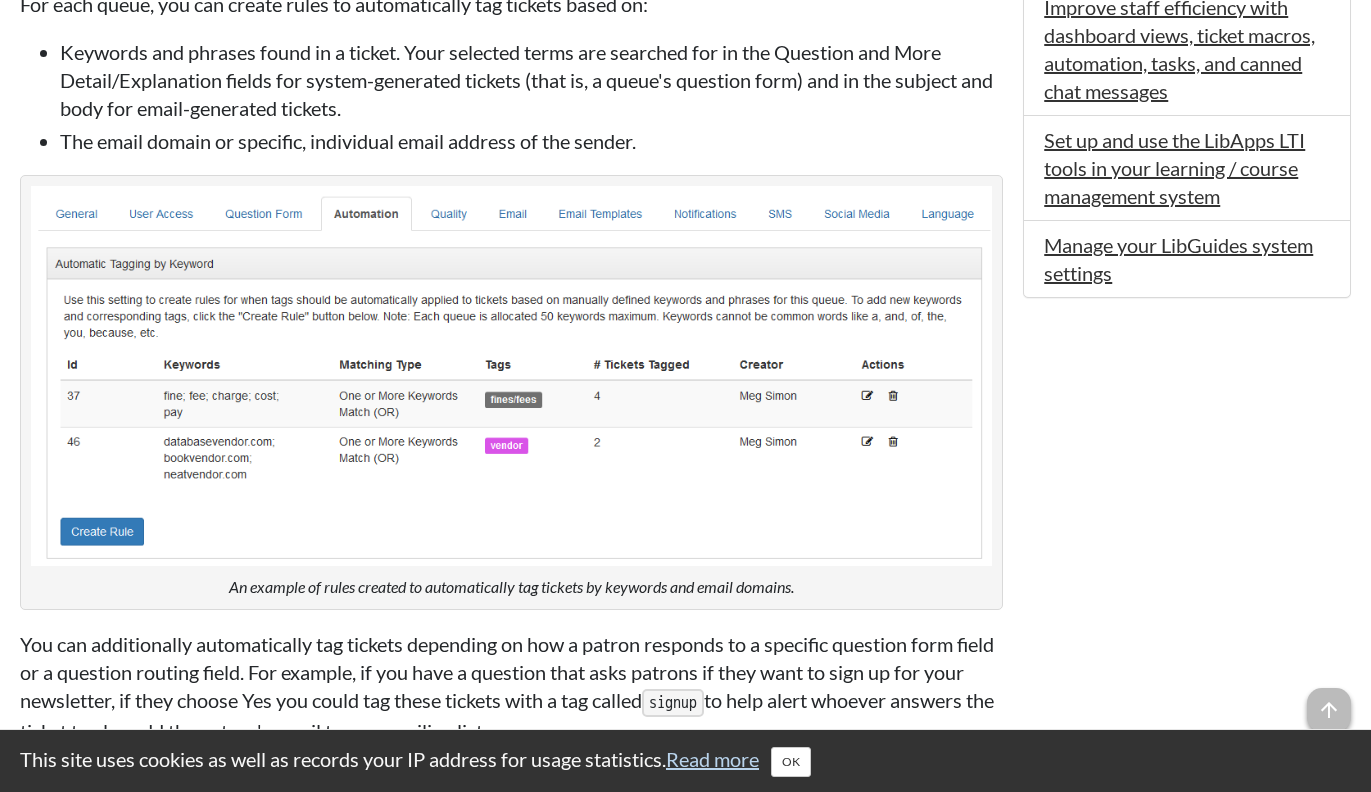 scroll, scrollTop: 1492, scrollLeft: 0, axis: vertical 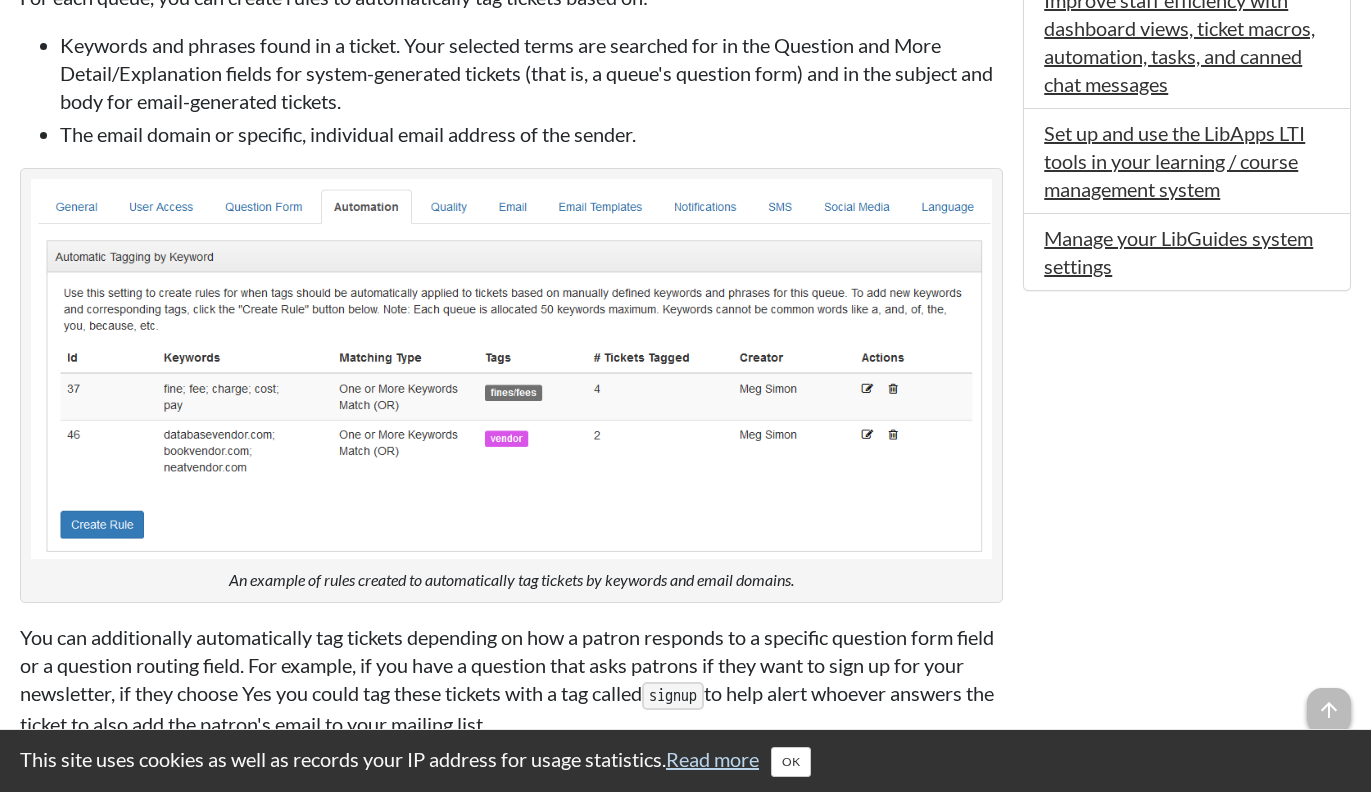 click on "Keywords and phrases found in a ticket. Your selected terms are searched for in the Question and More Detail/Explanation fields for system-generated tickets (that is, a queue's question form) and in the subject and body for email-generated tickets." at bounding box center (531, 73) 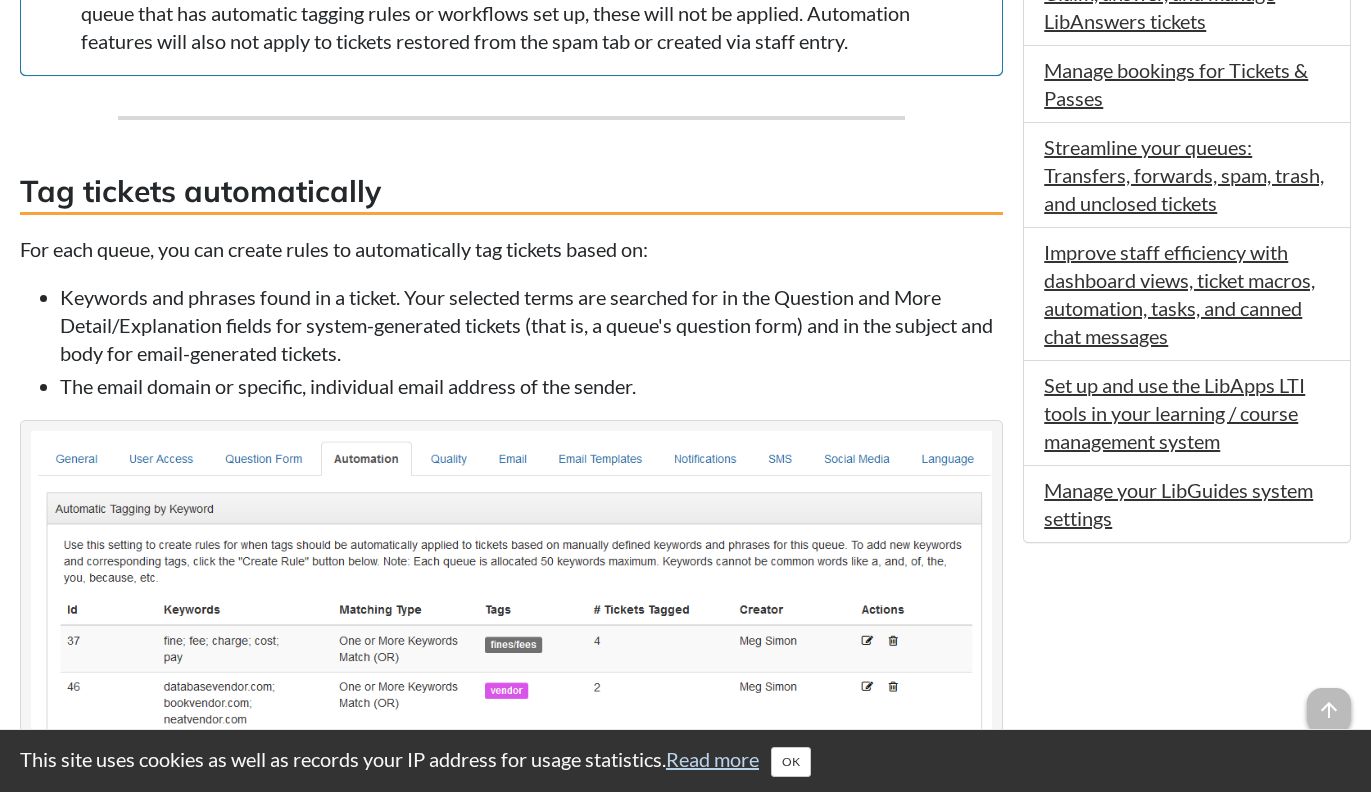 scroll, scrollTop: 1241, scrollLeft: 0, axis: vertical 